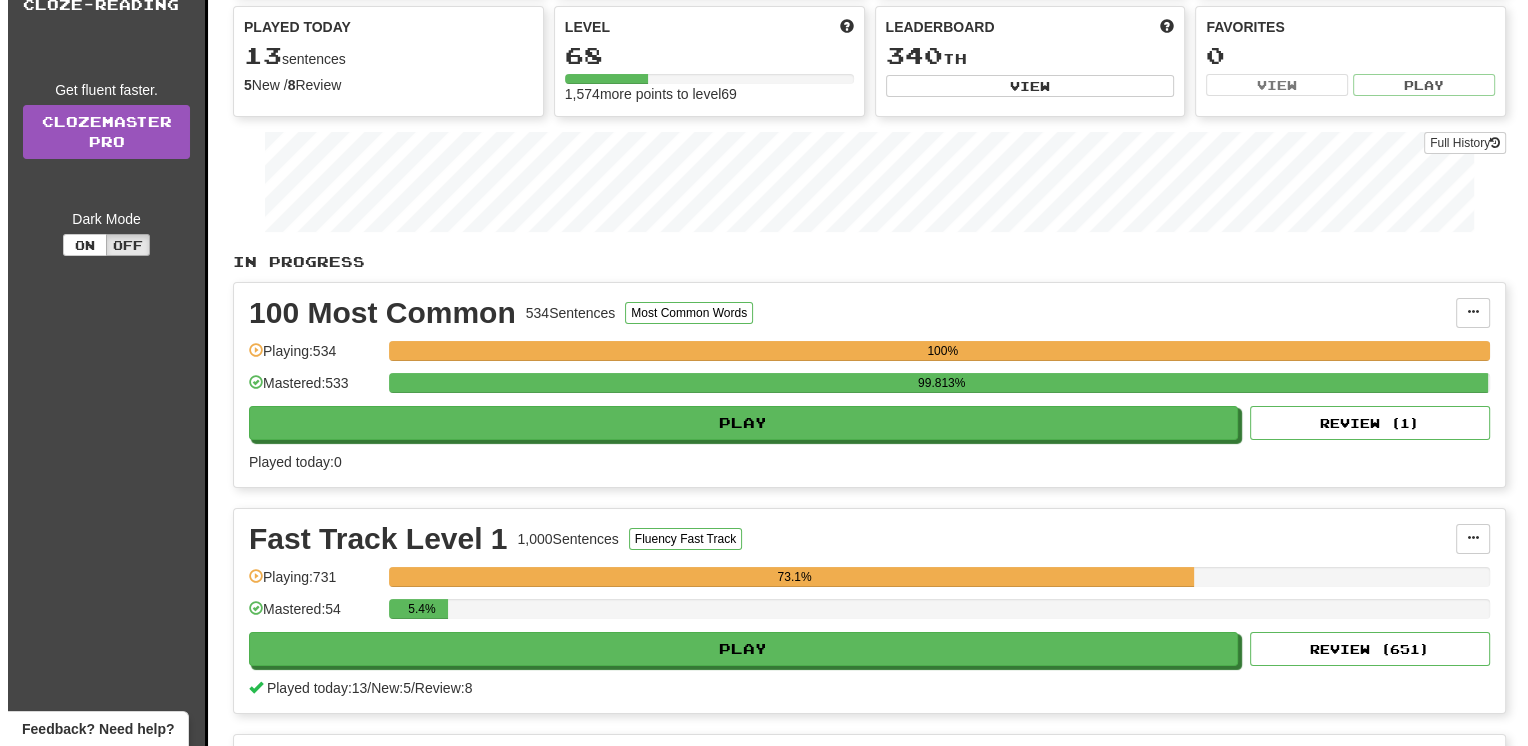 scroll, scrollTop: 200, scrollLeft: 0, axis: vertical 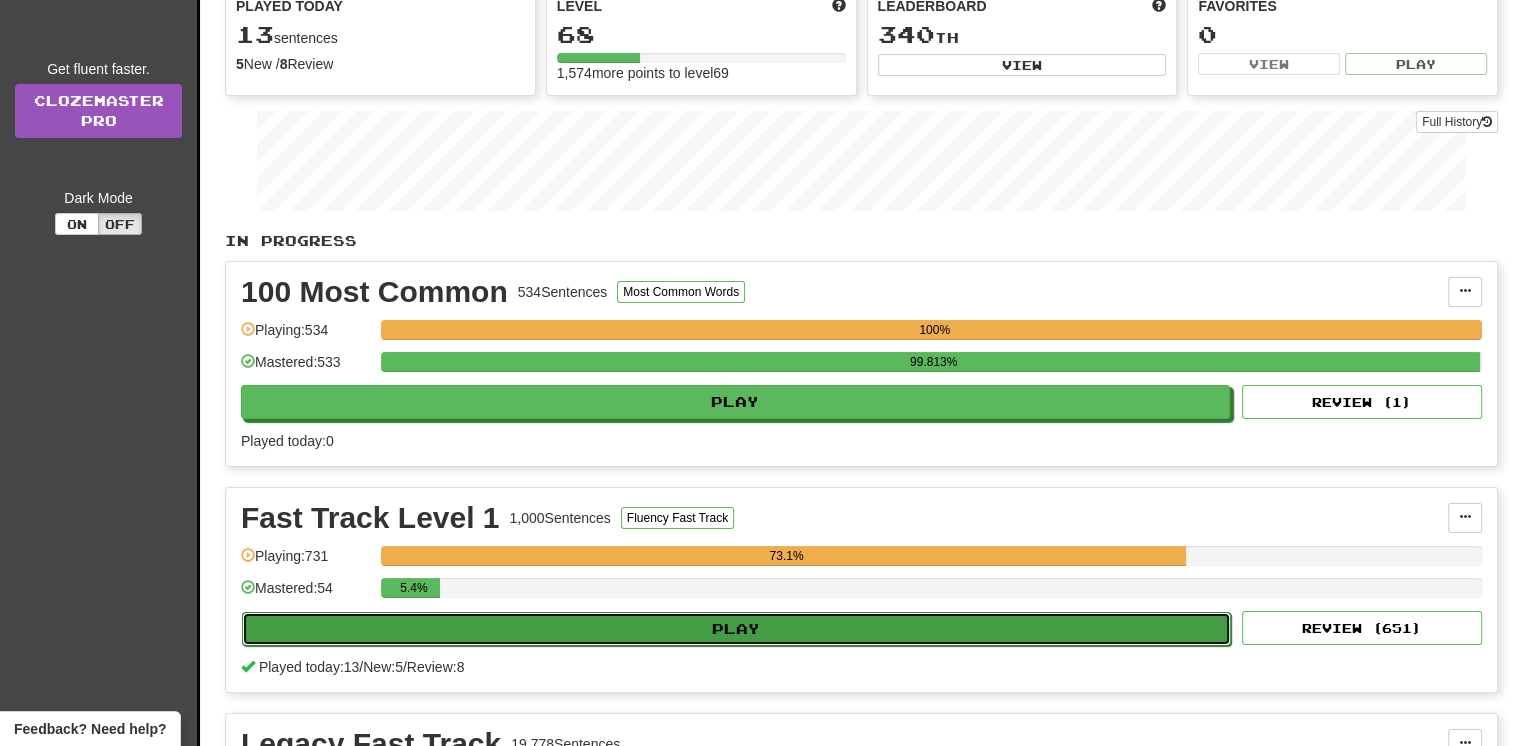 click on "Play" at bounding box center [736, 629] 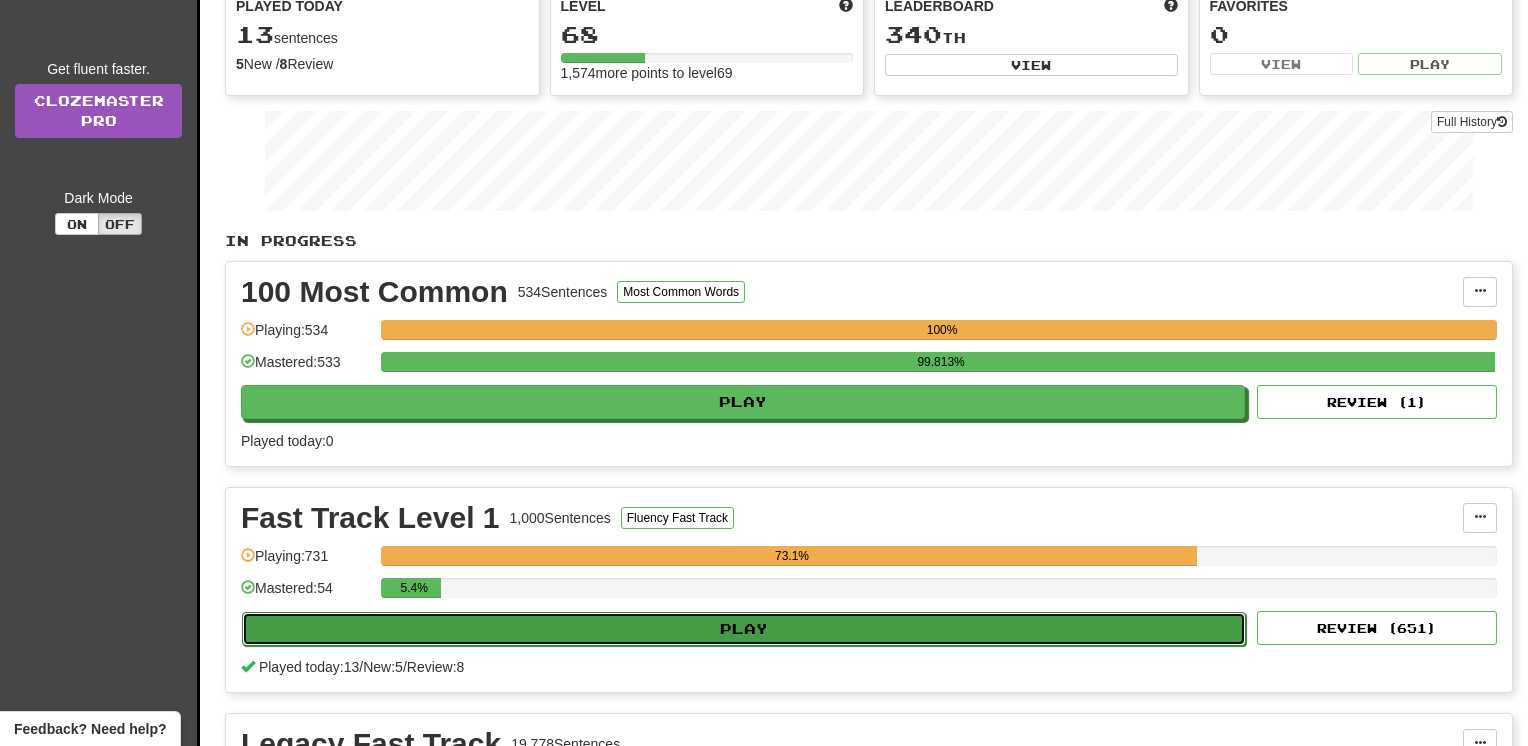 select on "**" 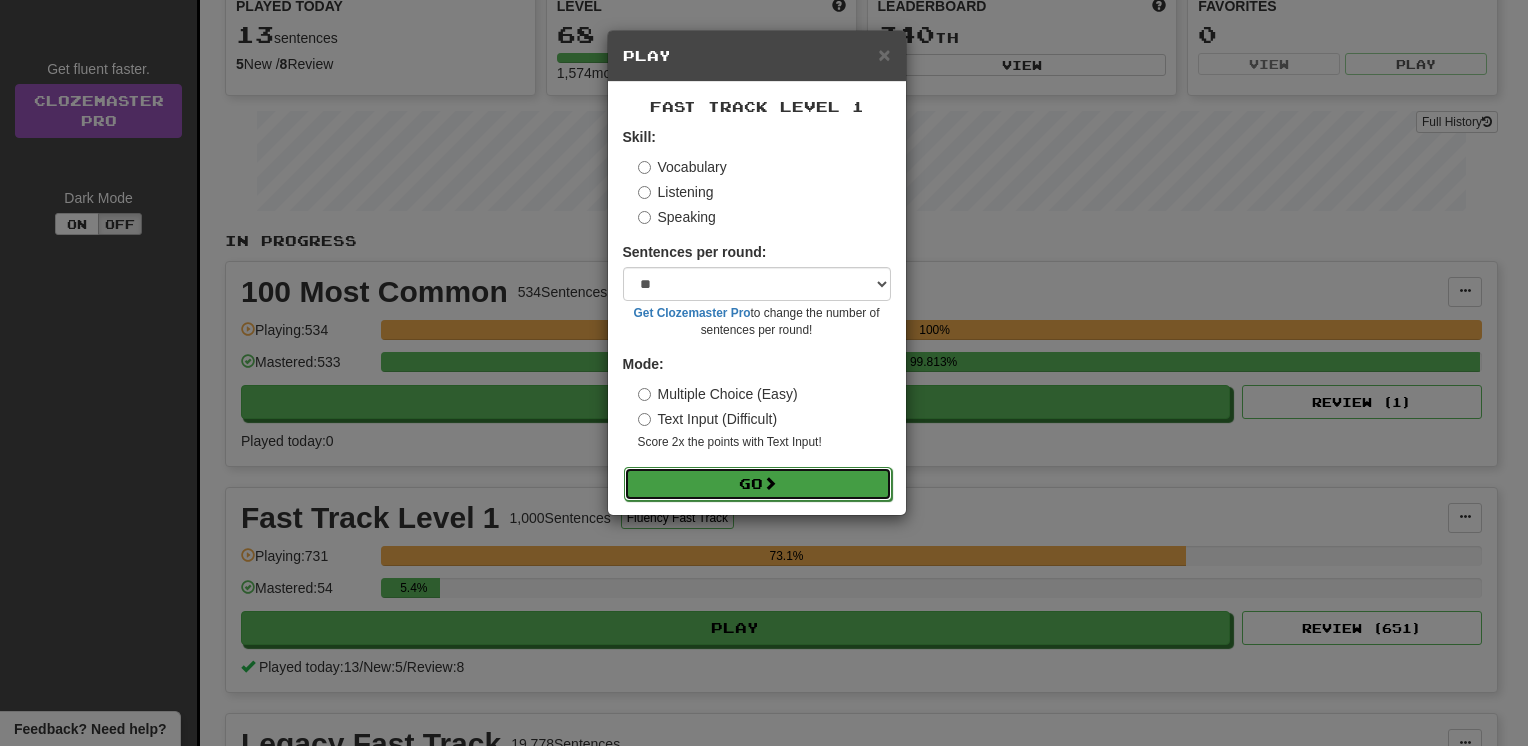 click on "Go" at bounding box center (758, 484) 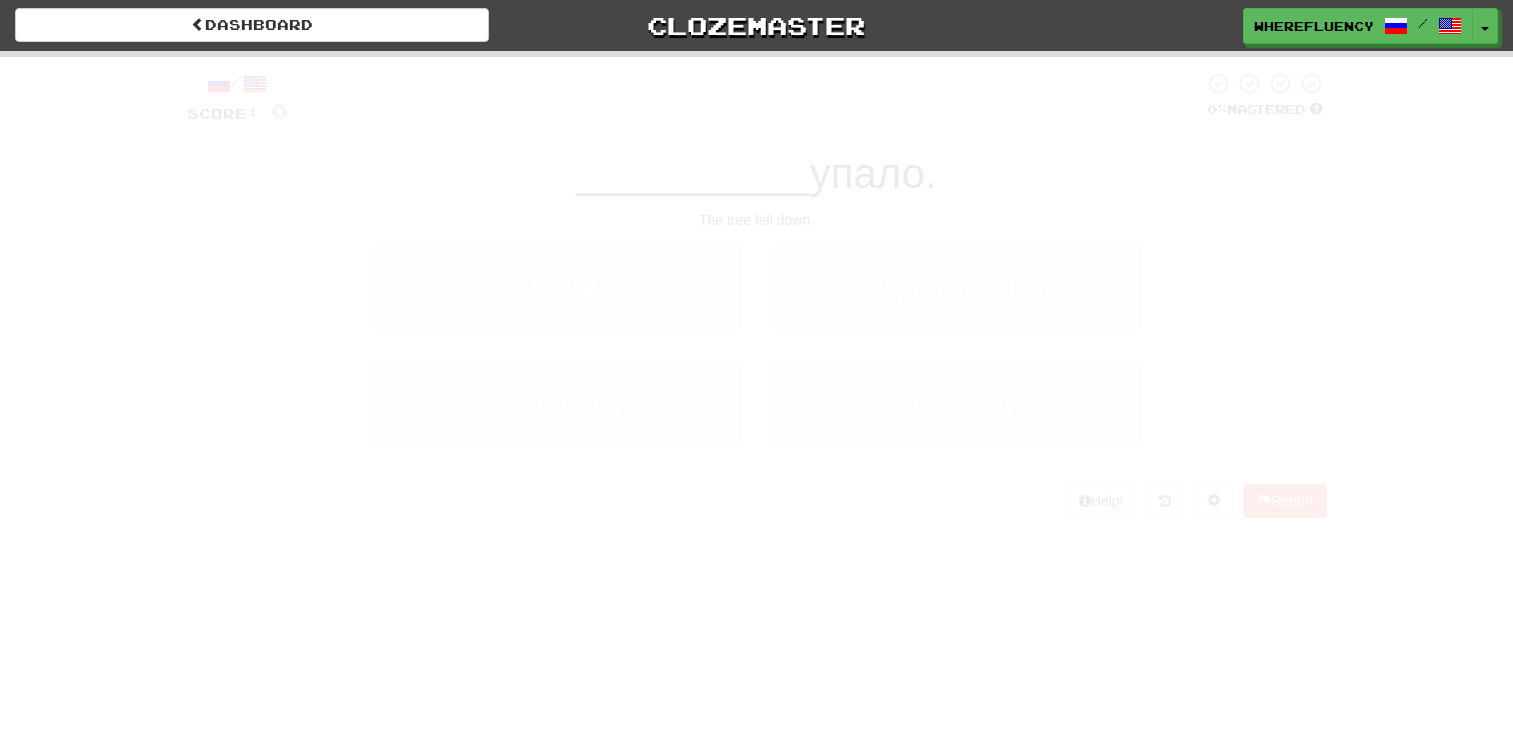 scroll, scrollTop: 0, scrollLeft: 0, axis: both 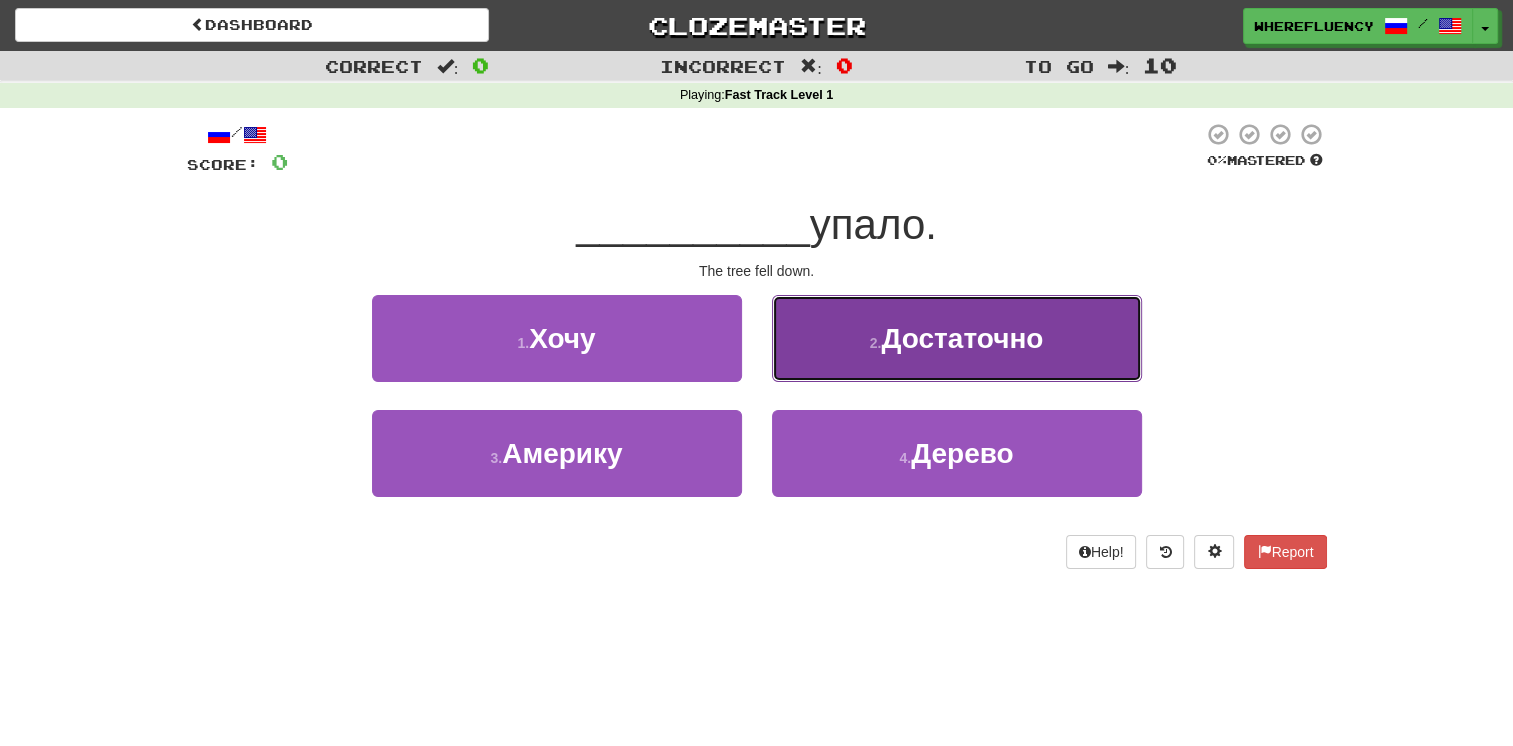 click on "Достаточно" at bounding box center [962, 338] 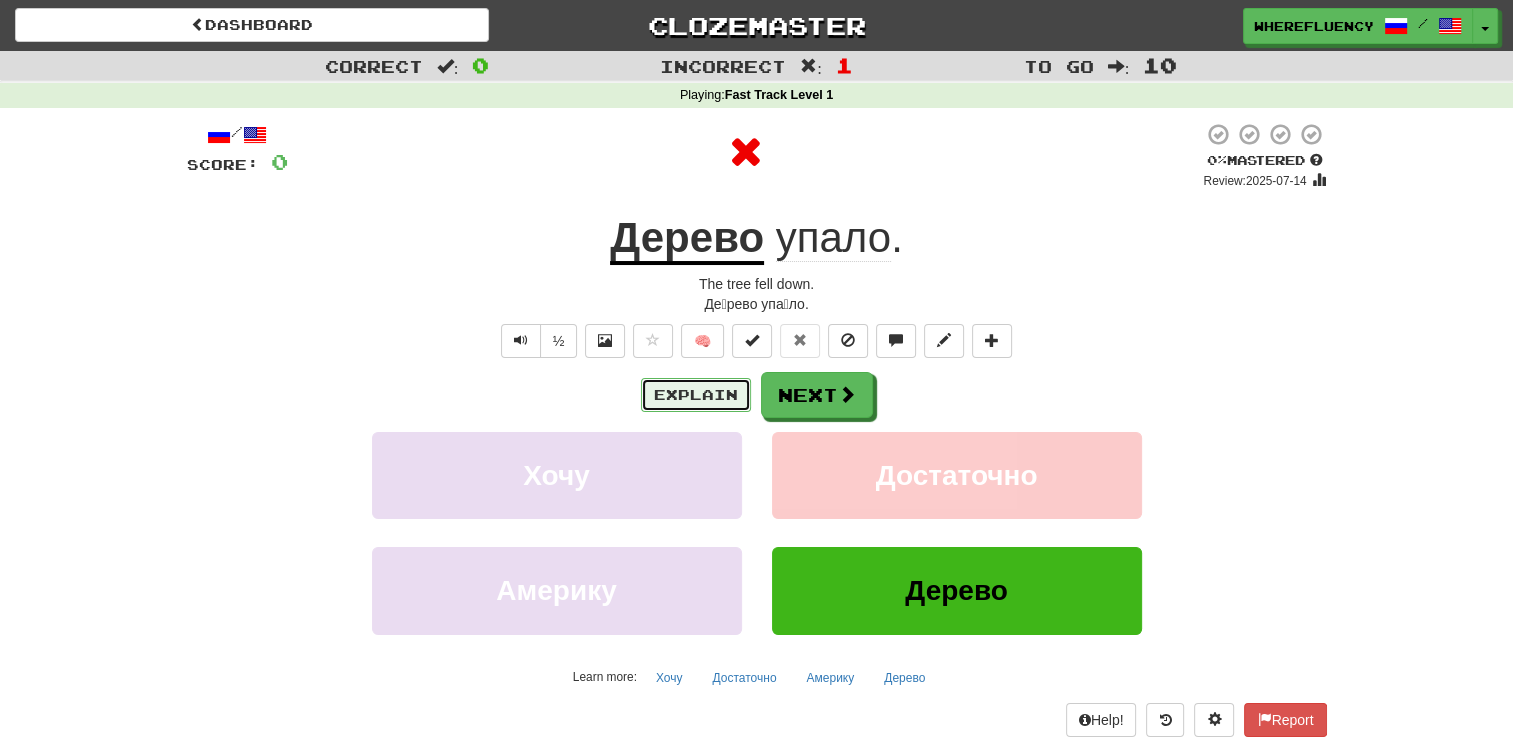 click on "Explain" at bounding box center (696, 395) 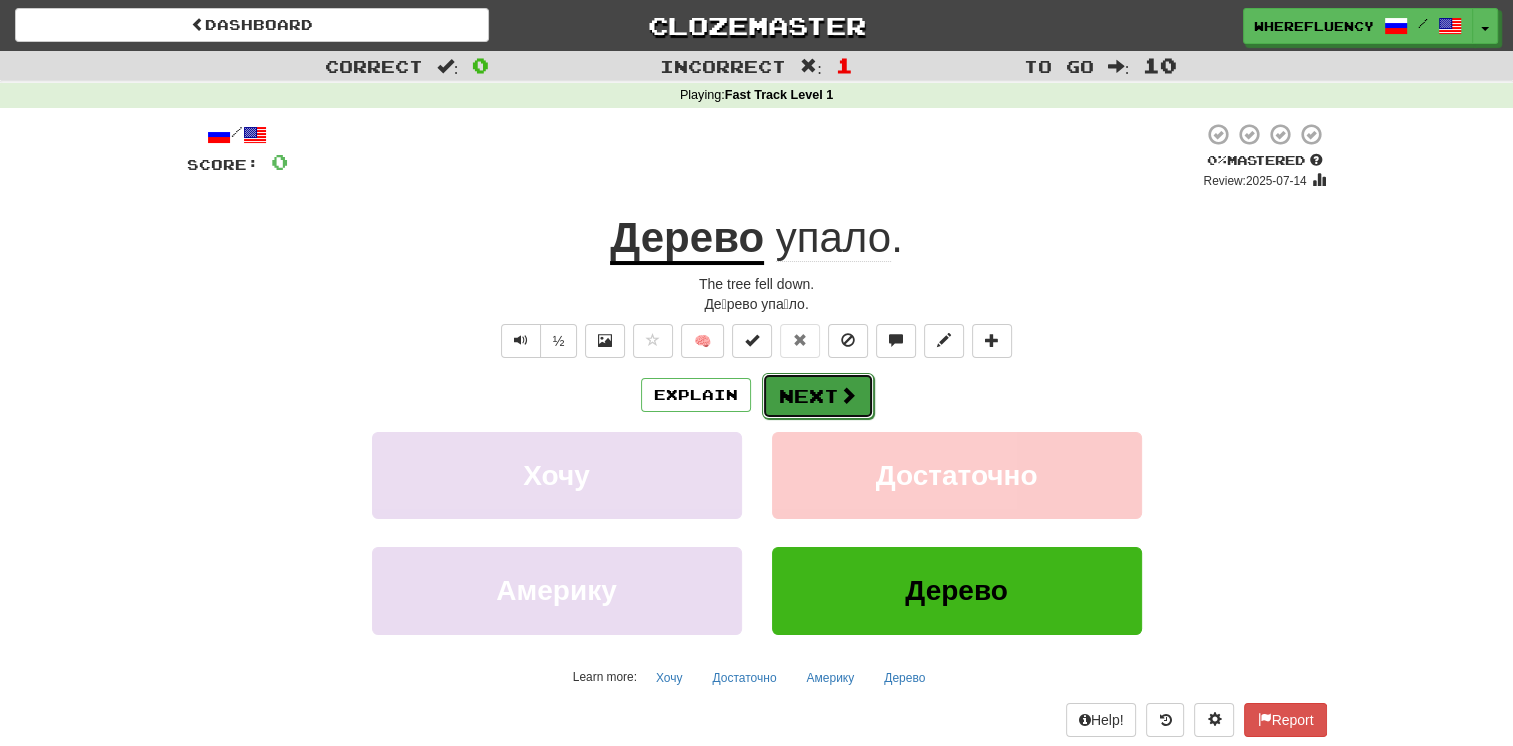 click on "Next" at bounding box center (818, 396) 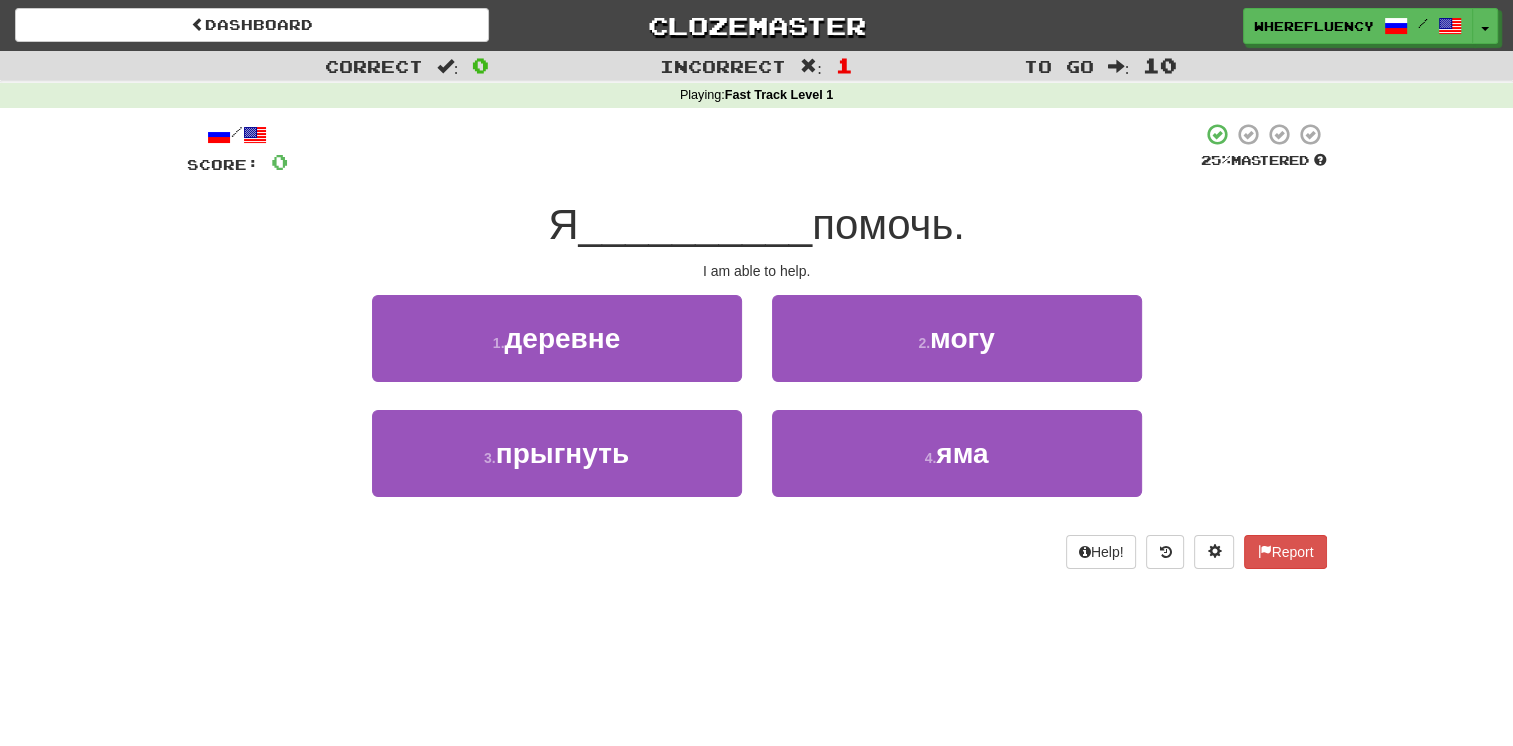 click on "I am able to help." at bounding box center [757, 271] 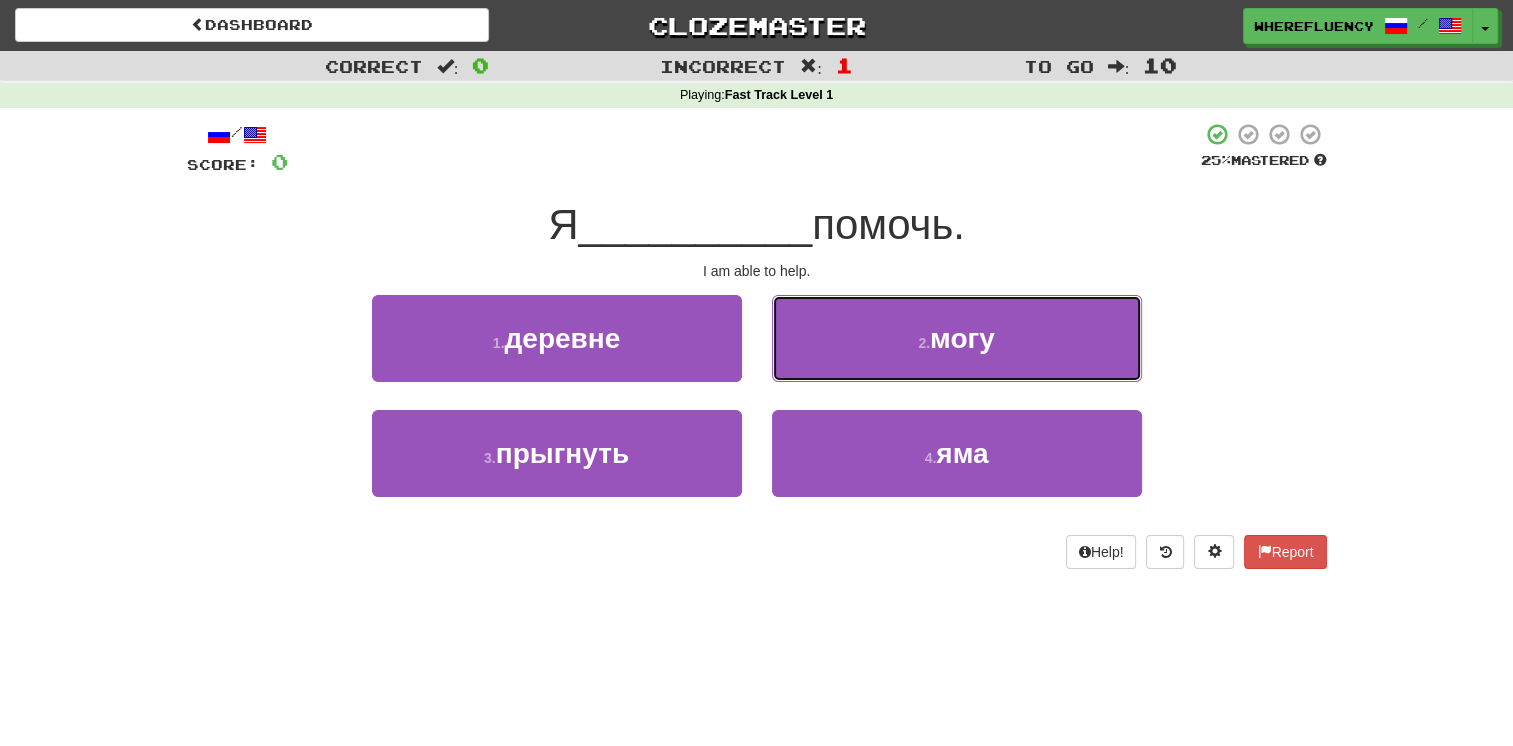 click on "2 . могу" at bounding box center [957, 338] 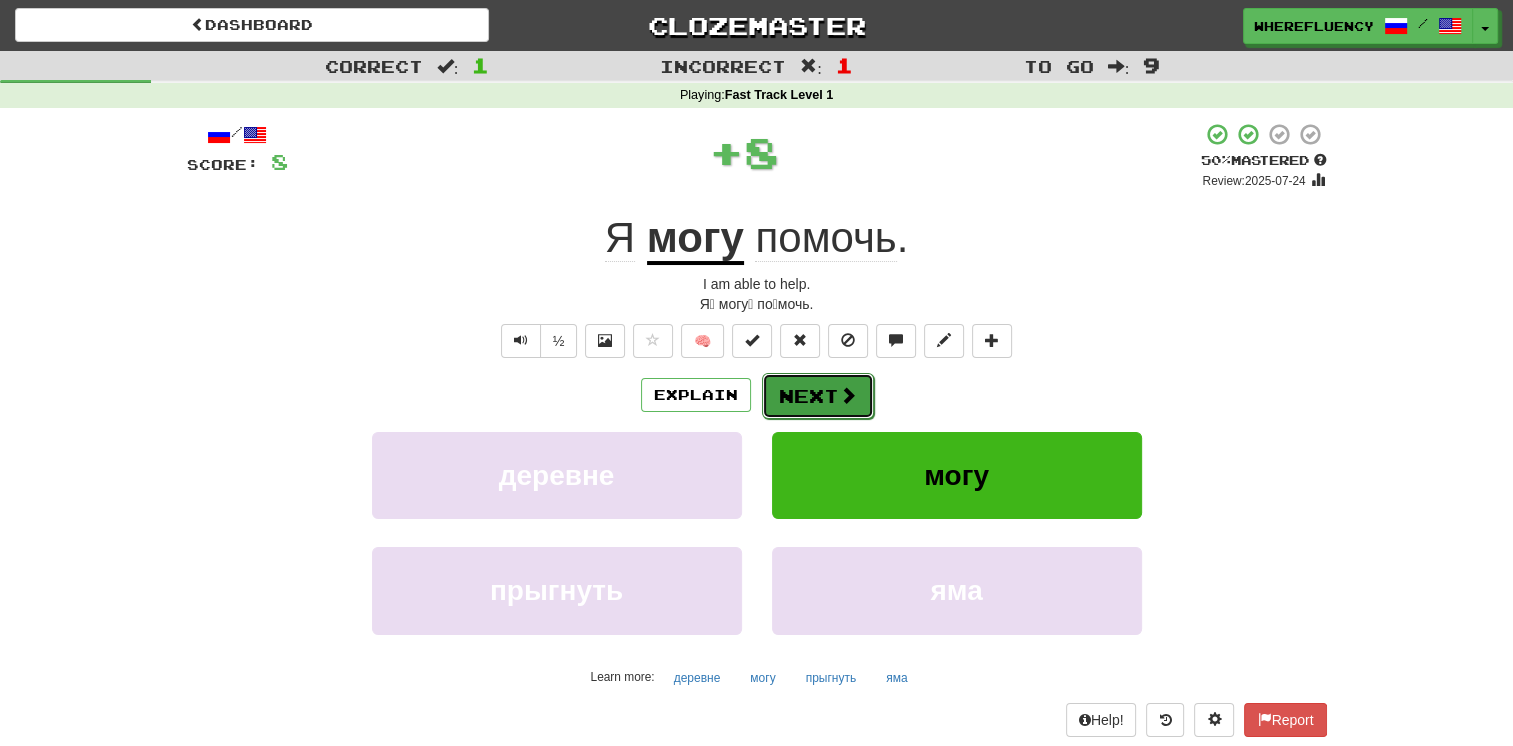 click on "Next" at bounding box center [818, 396] 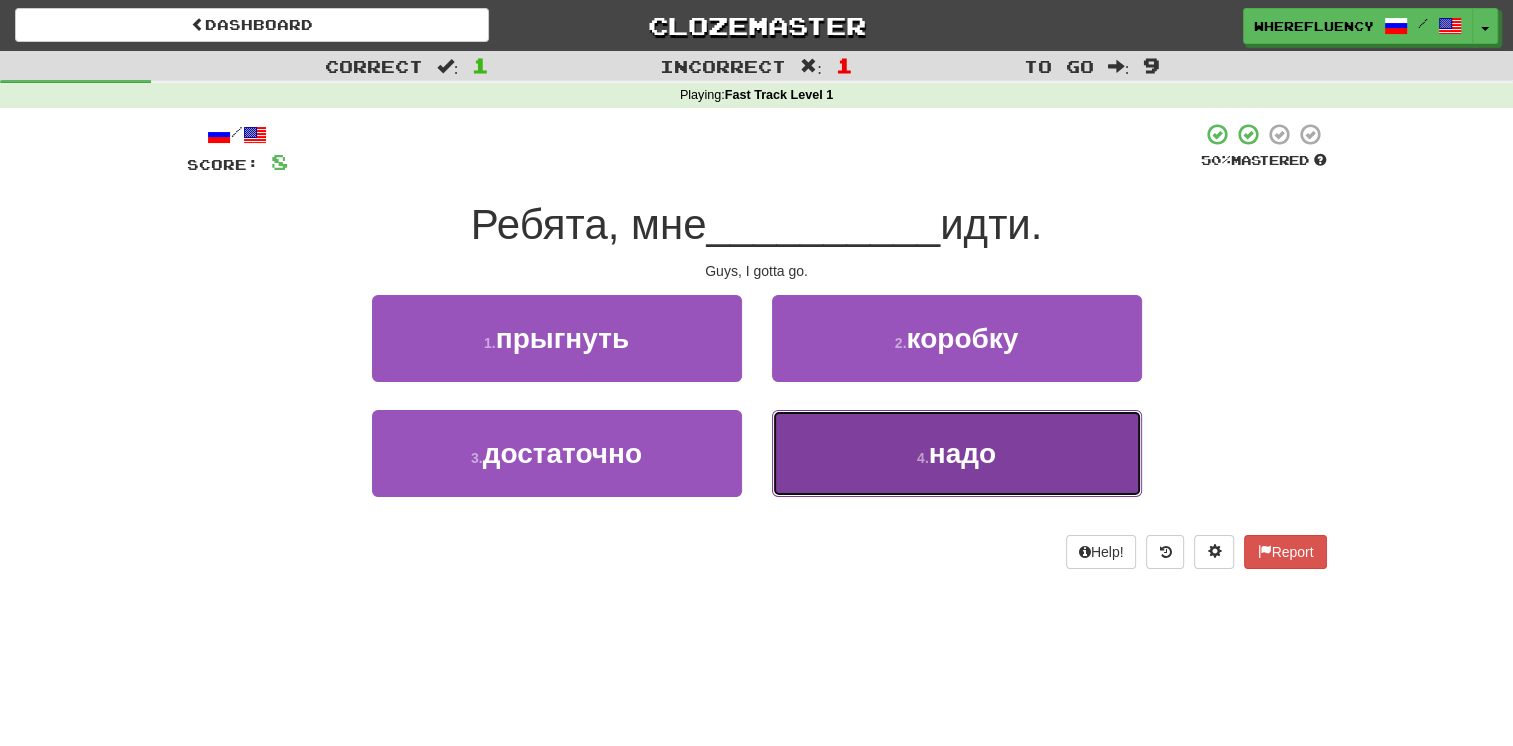 click on "4 .  надо" at bounding box center (957, 453) 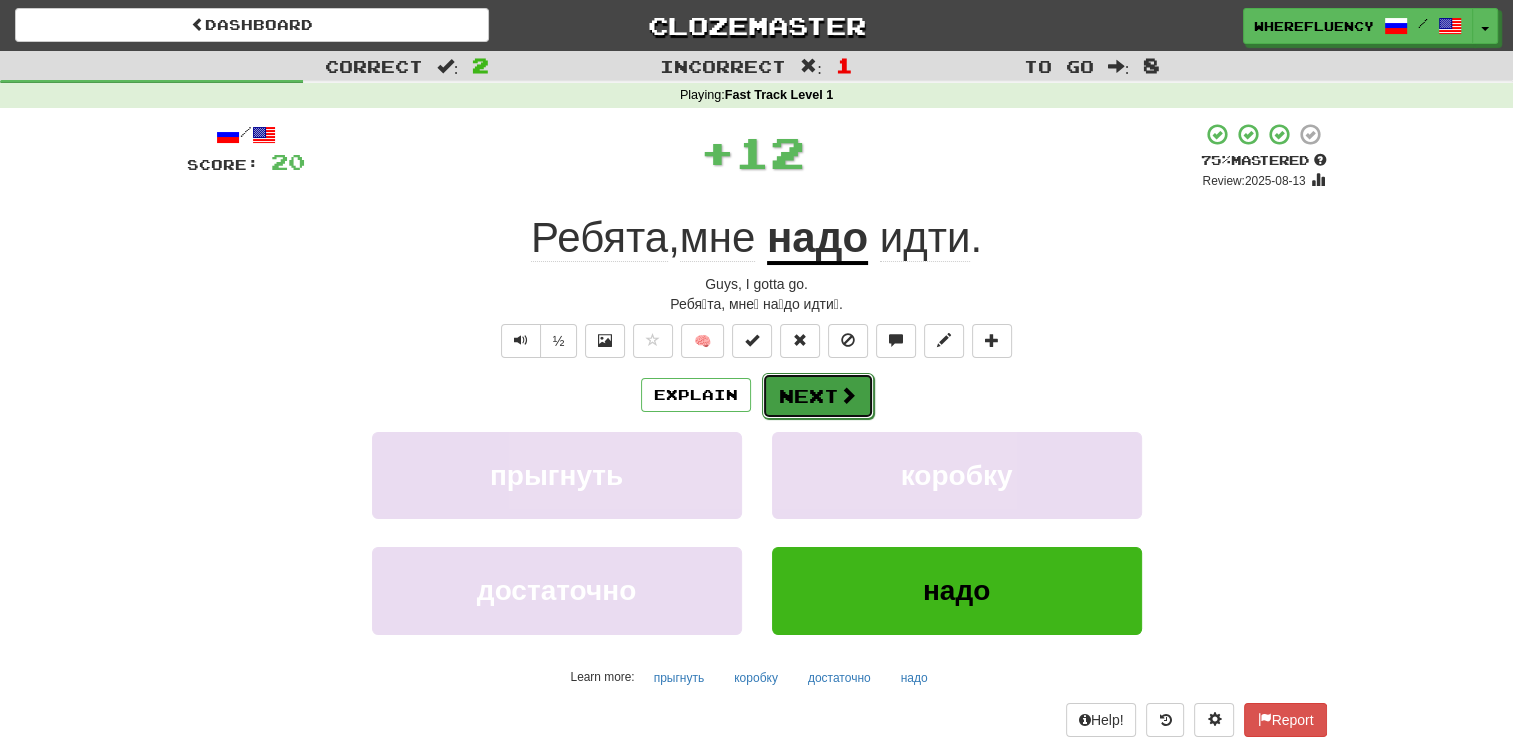 click on "Next" at bounding box center (818, 396) 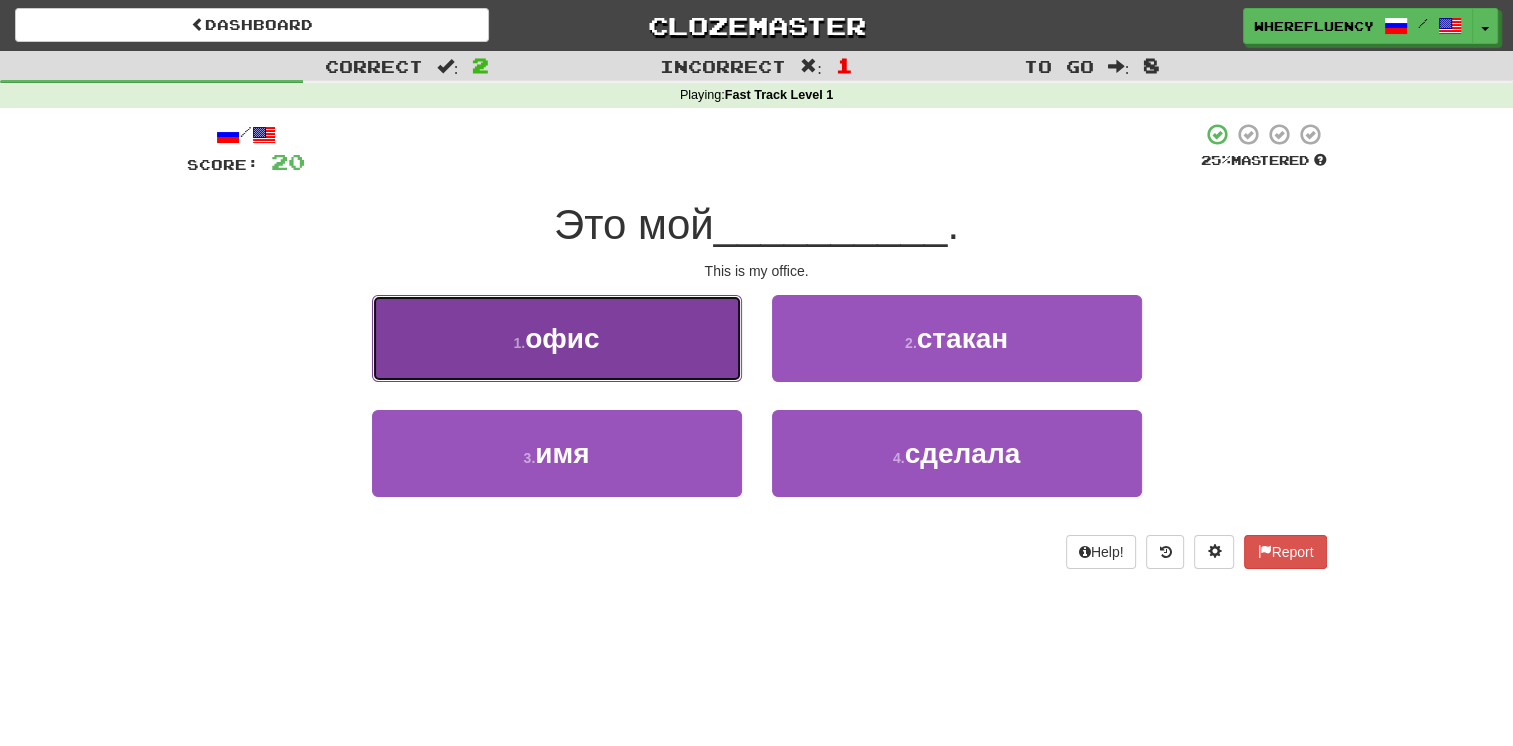 click on "1 .  офис" at bounding box center [557, 338] 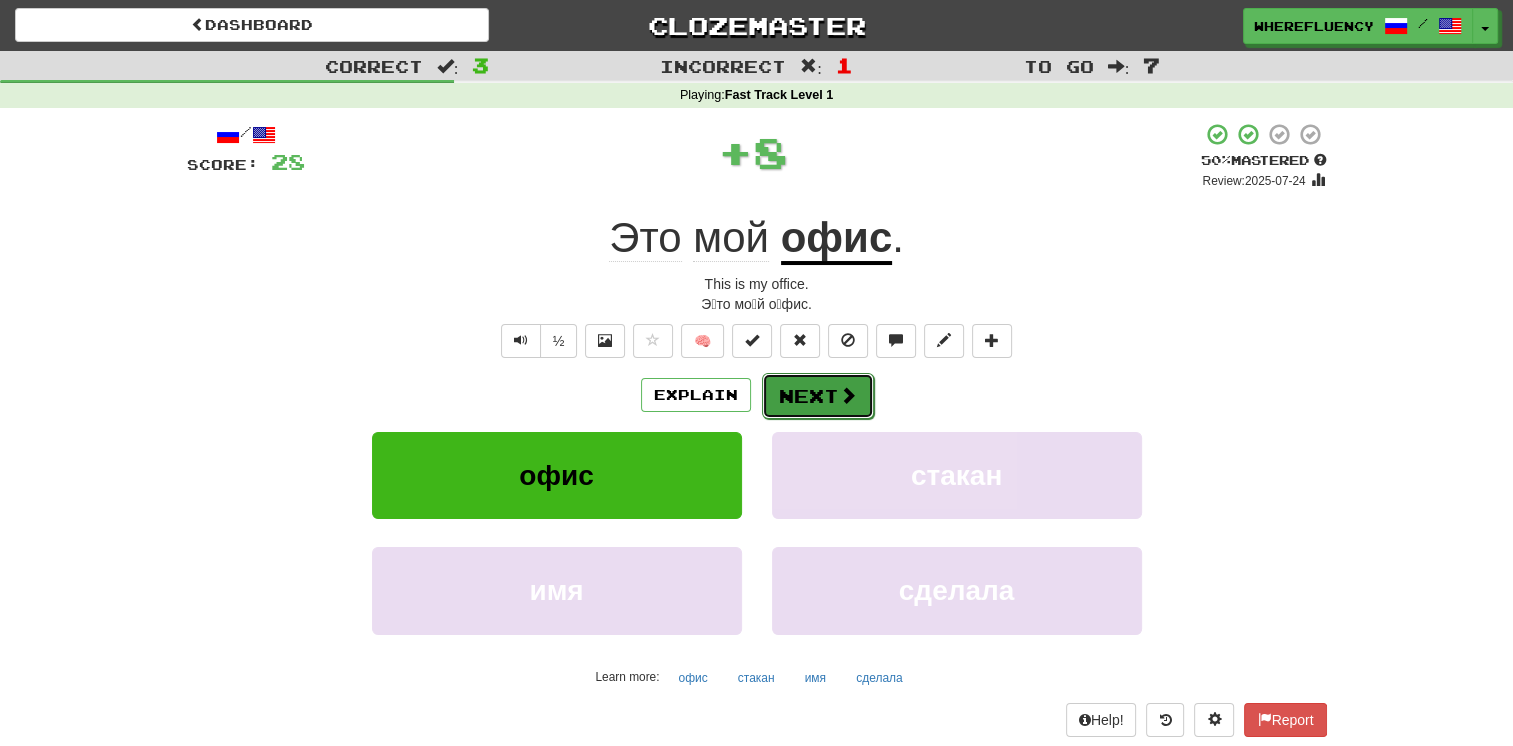click on "Next" at bounding box center (818, 396) 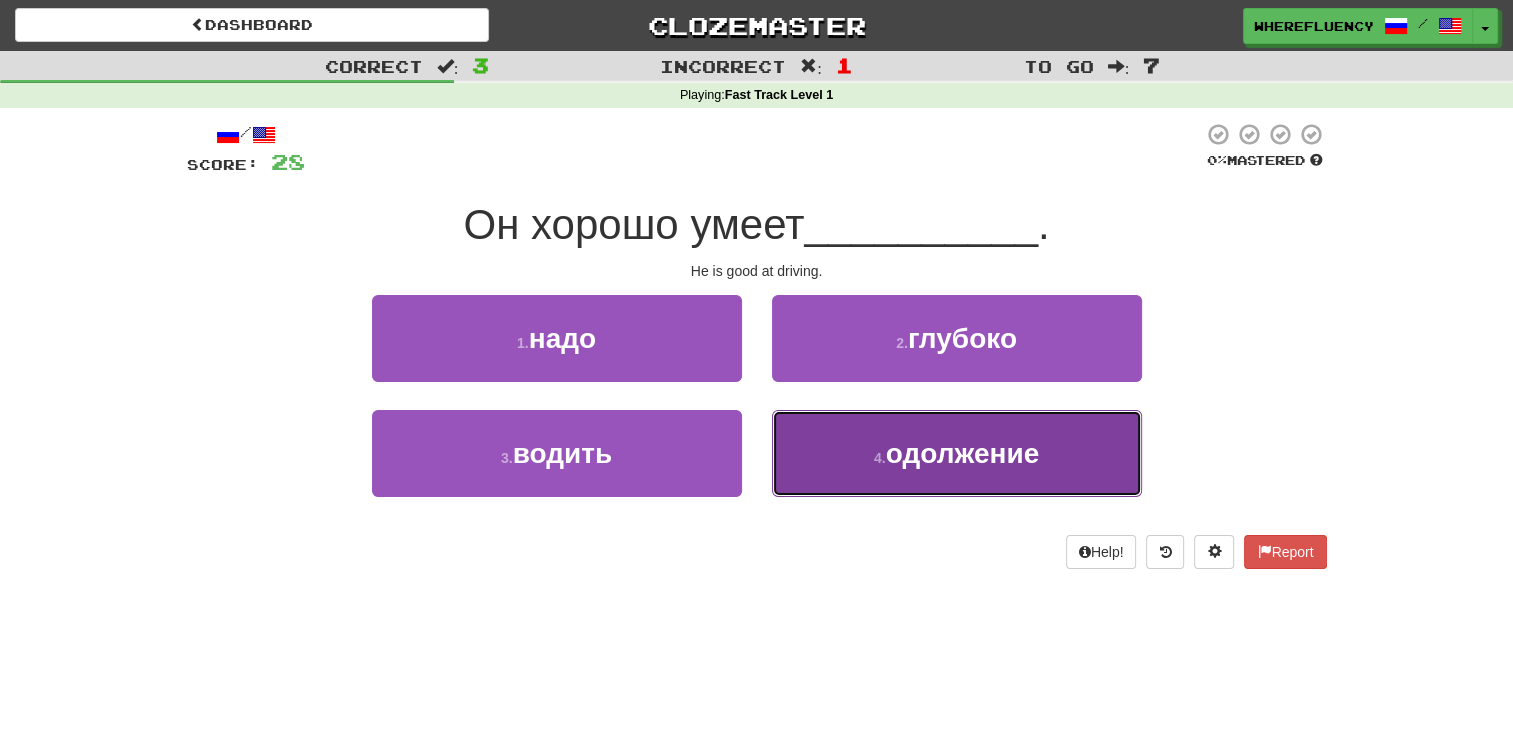click on "4 .  одолжение" at bounding box center (957, 453) 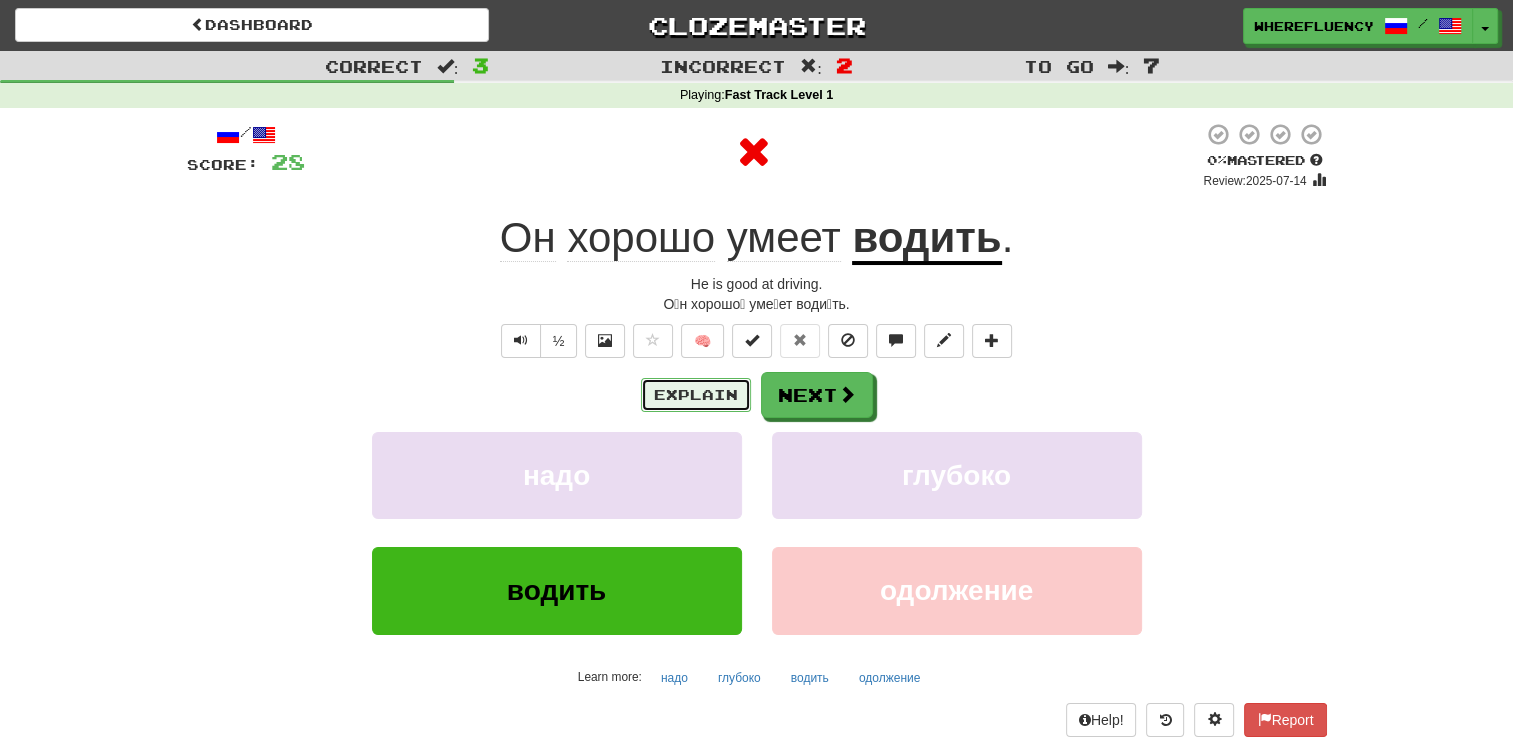 click on "Explain" at bounding box center (696, 395) 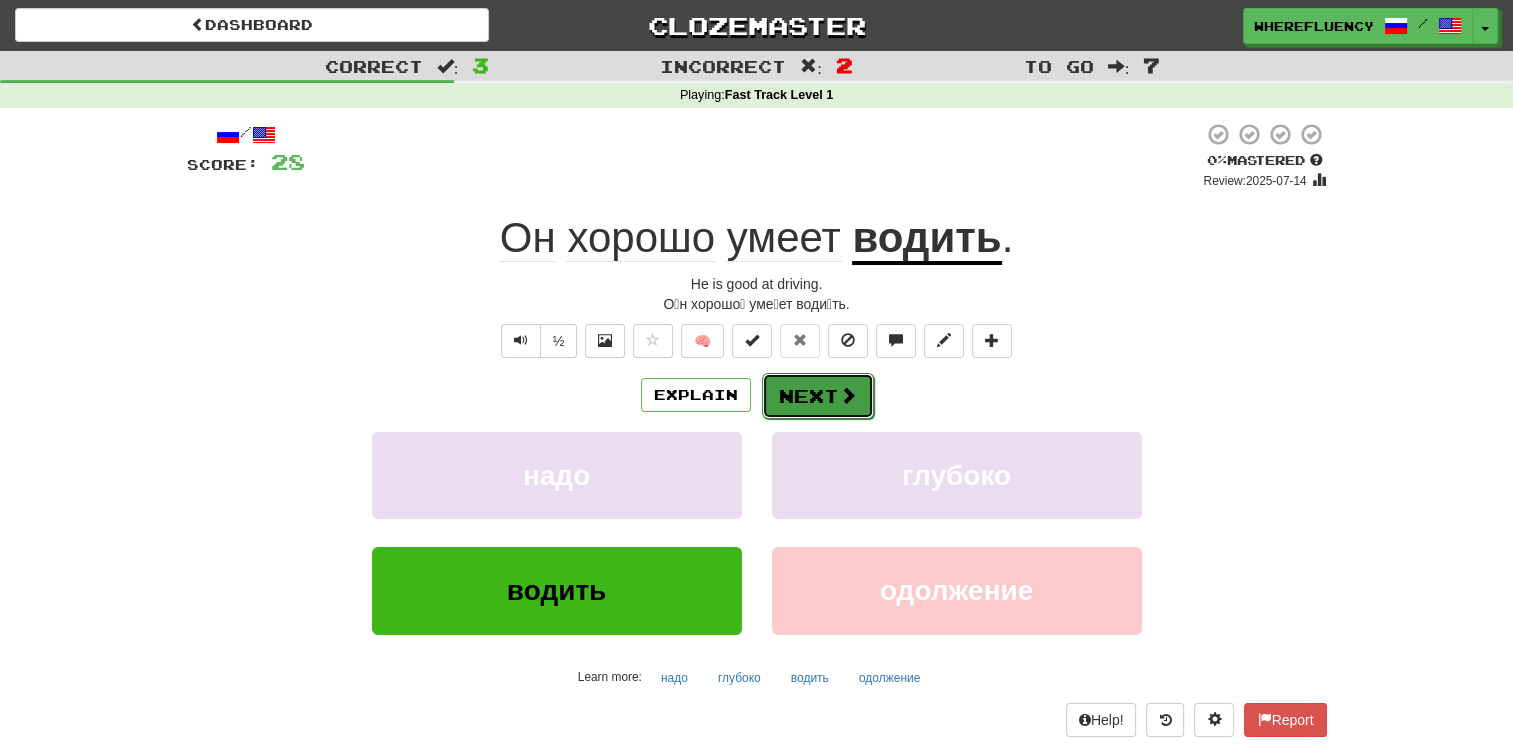 click on "Next" at bounding box center (818, 396) 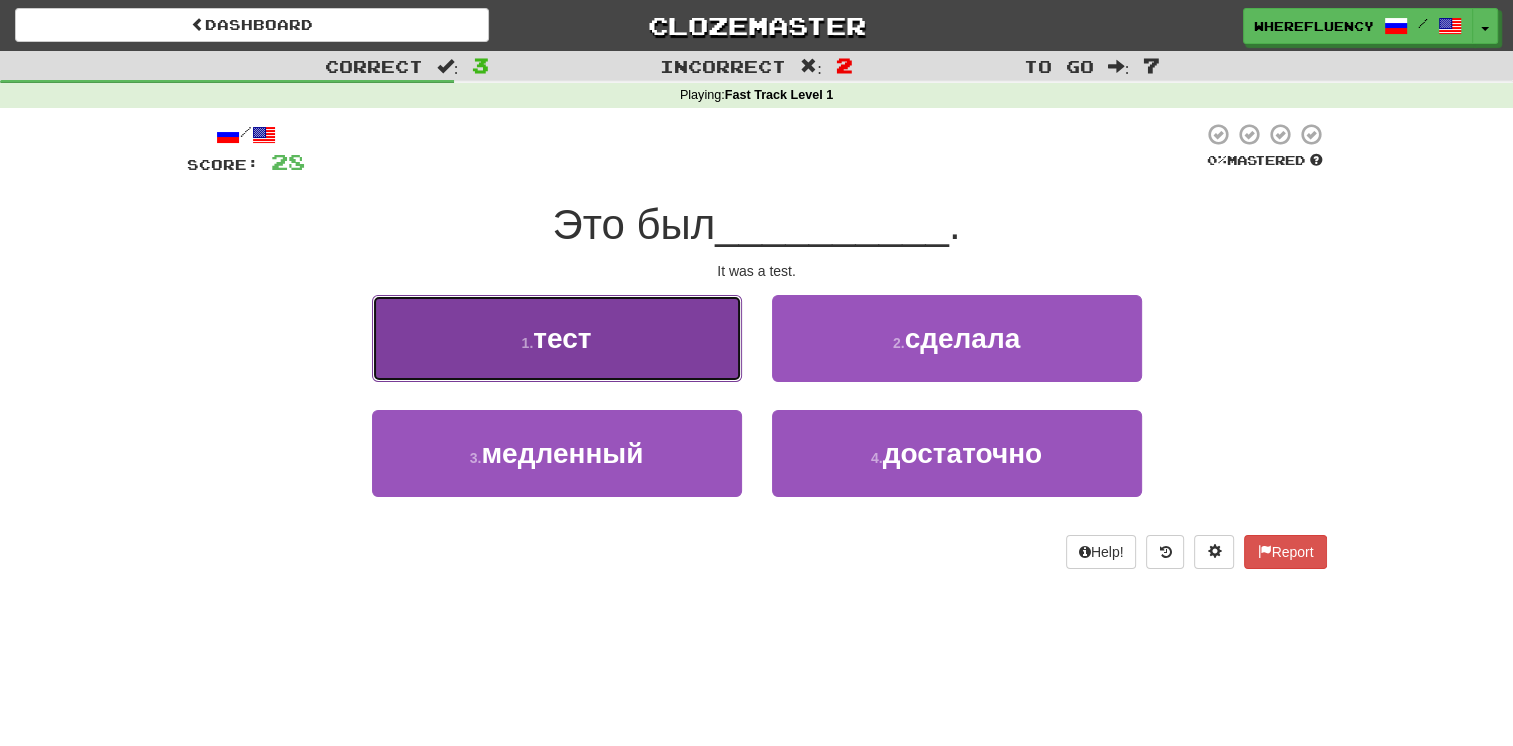 click on "1 .  тест" at bounding box center [557, 338] 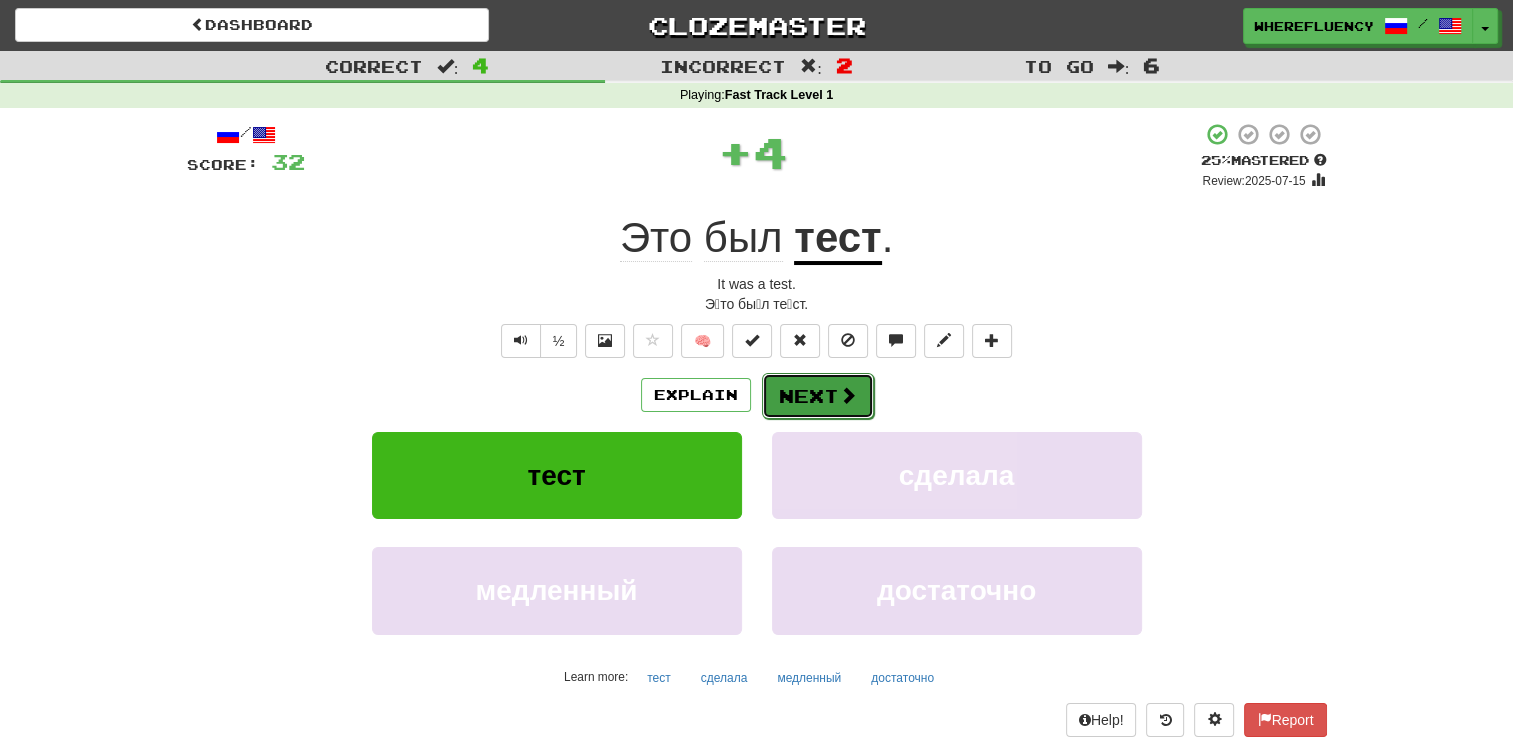 click at bounding box center [848, 395] 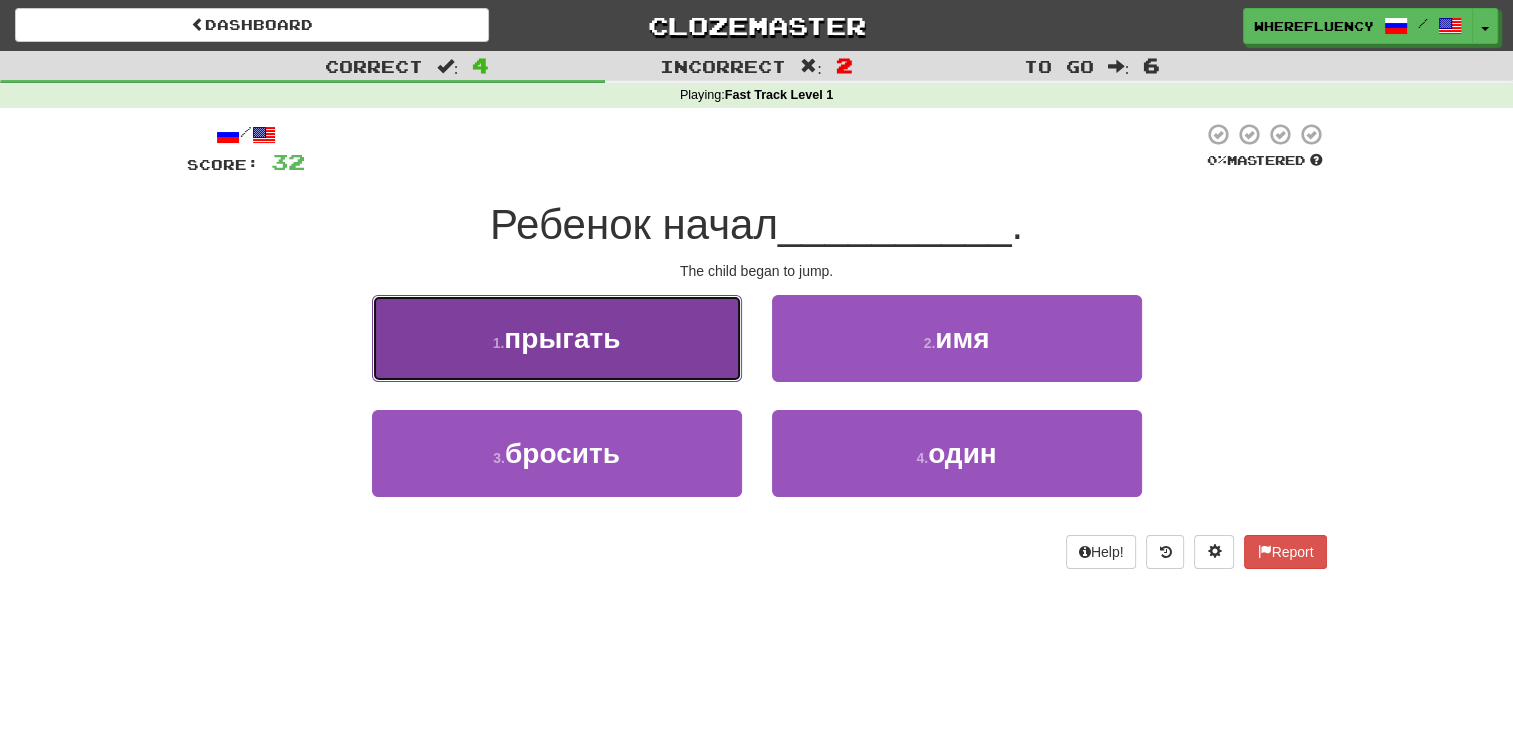 click on "1 . прыгать" at bounding box center [557, 338] 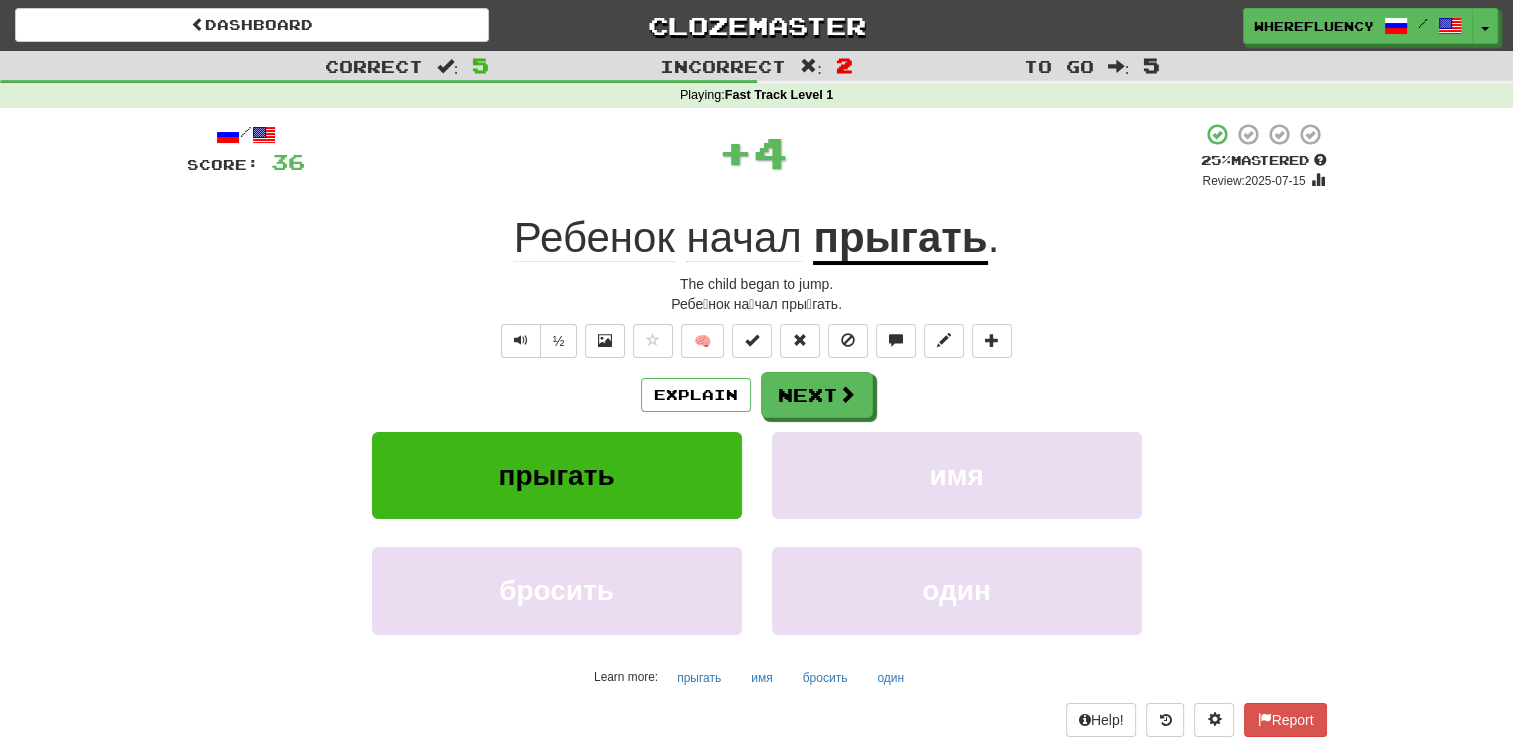 click on "Explain Next" at bounding box center (757, 395) 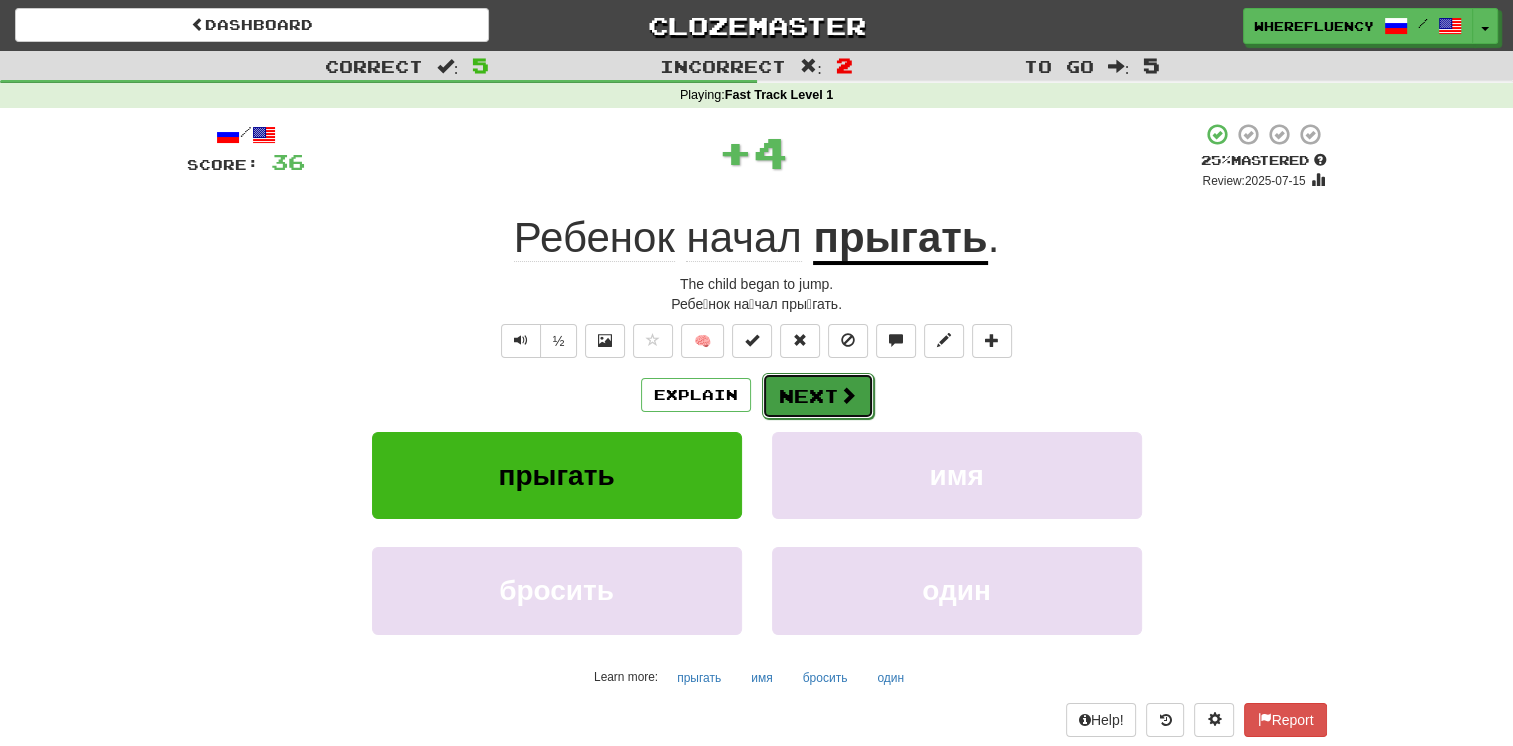 click on "Next" at bounding box center [818, 396] 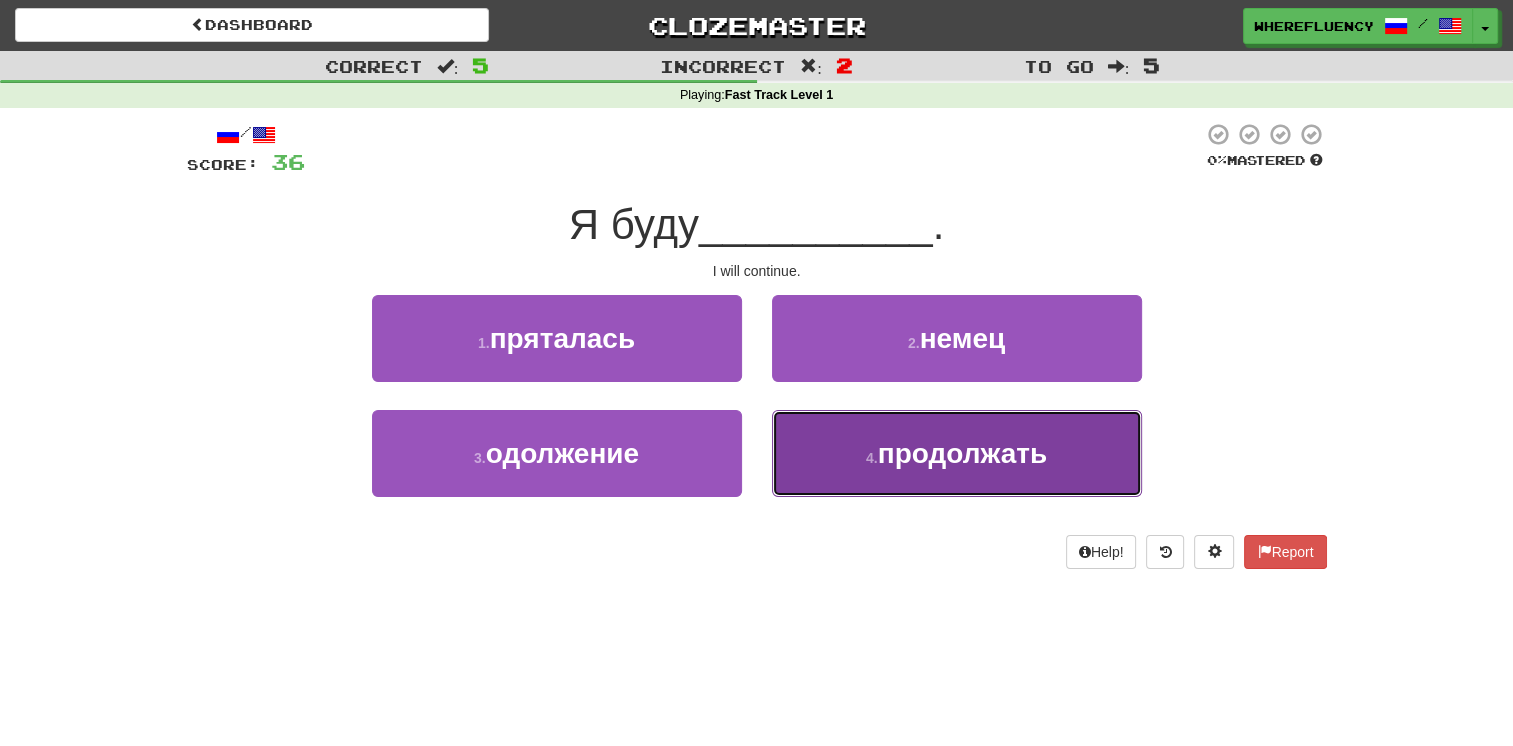 click on "продолжать" at bounding box center [962, 453] 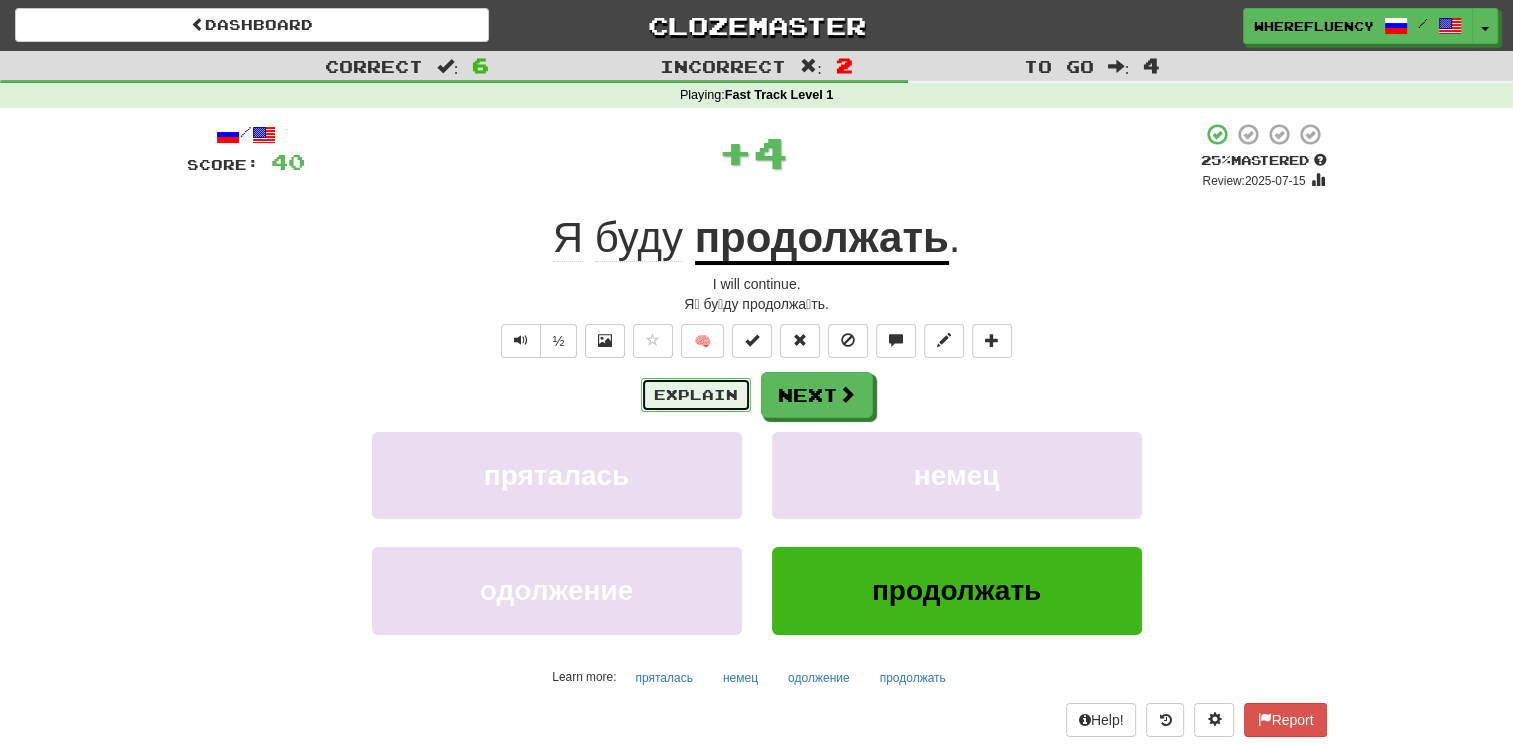 click on "Explain" at bounding box center [696, 395] 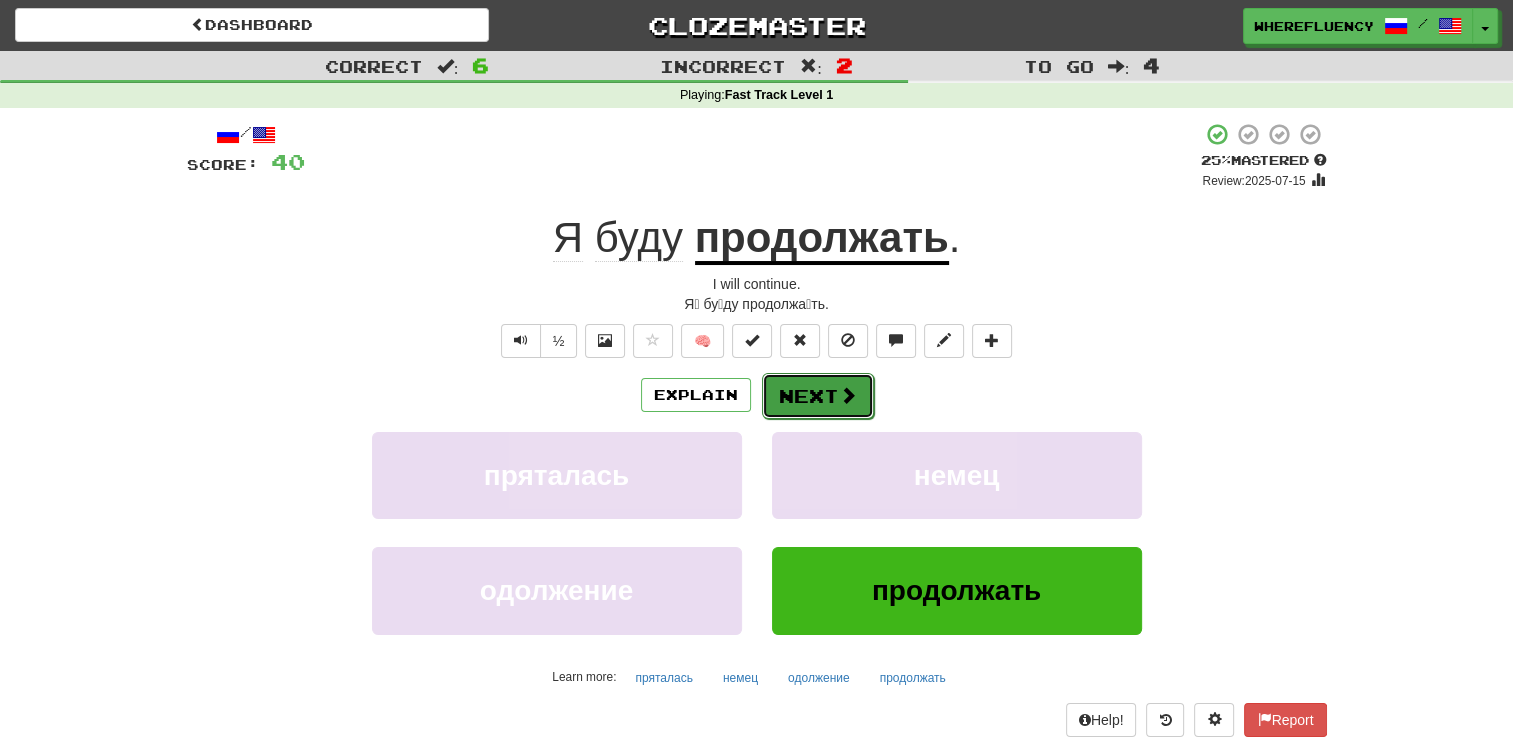 click on "Next" at bounding box center [818, 396] 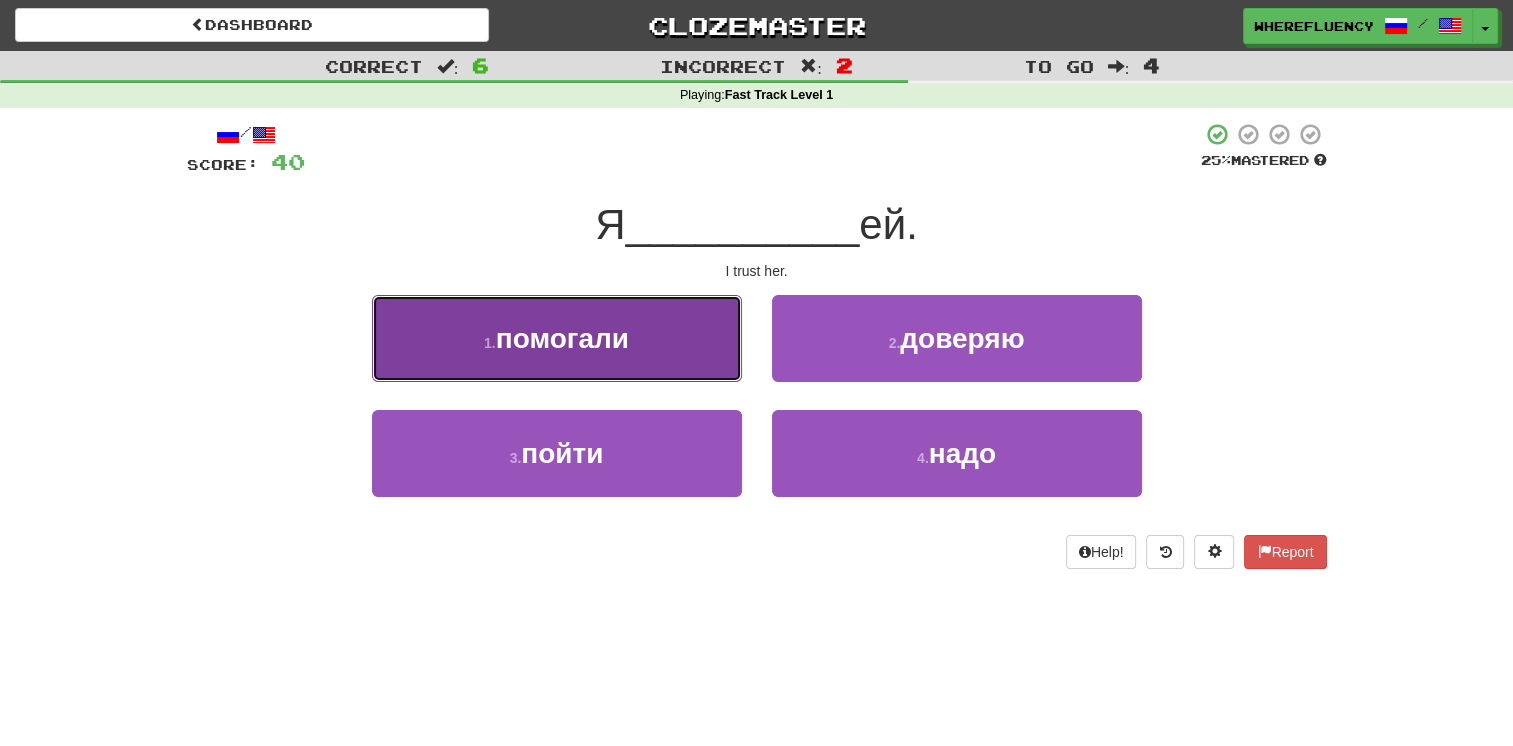 click on "1 . помогали" at bounding box center (557, 338) 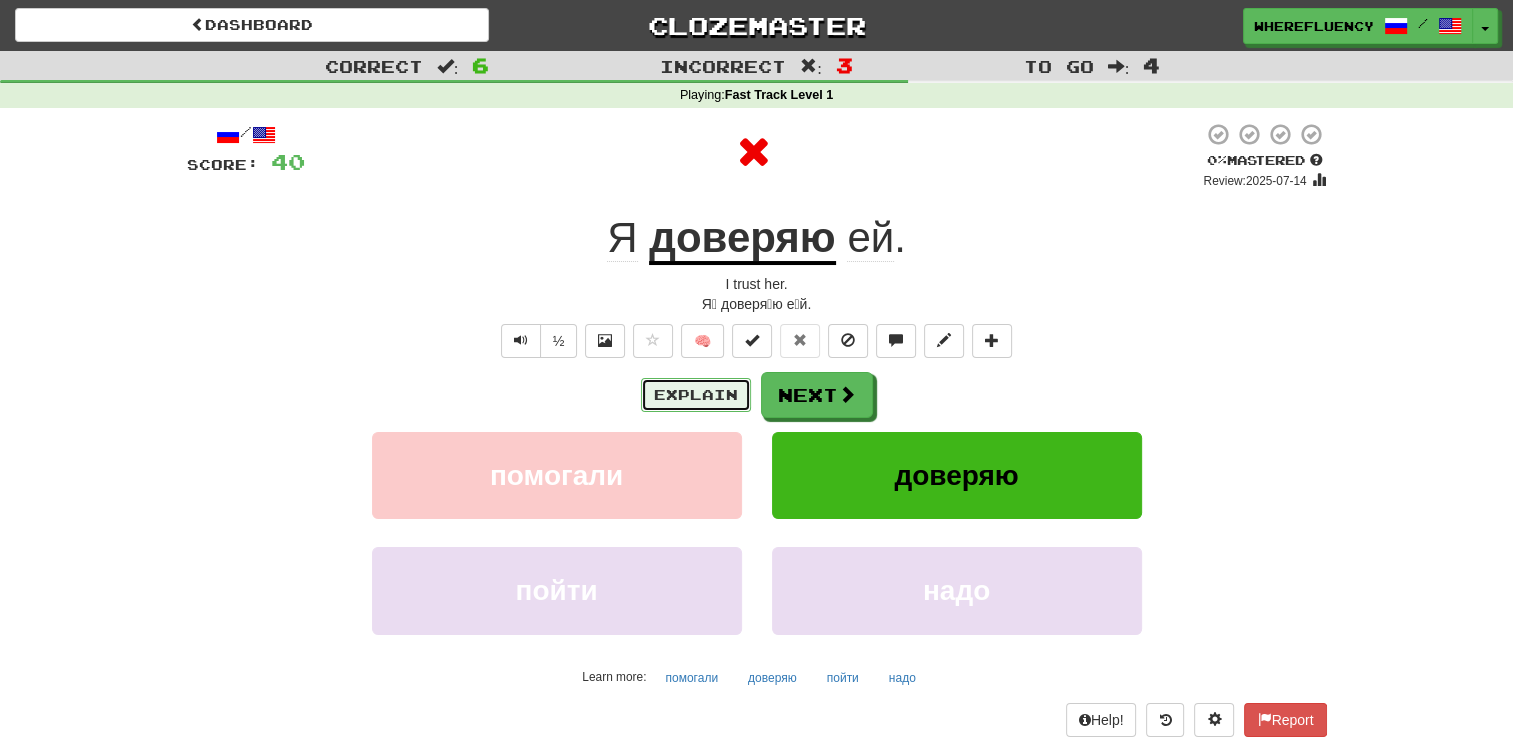 click on "Explain" at bounding box center [696, 395] 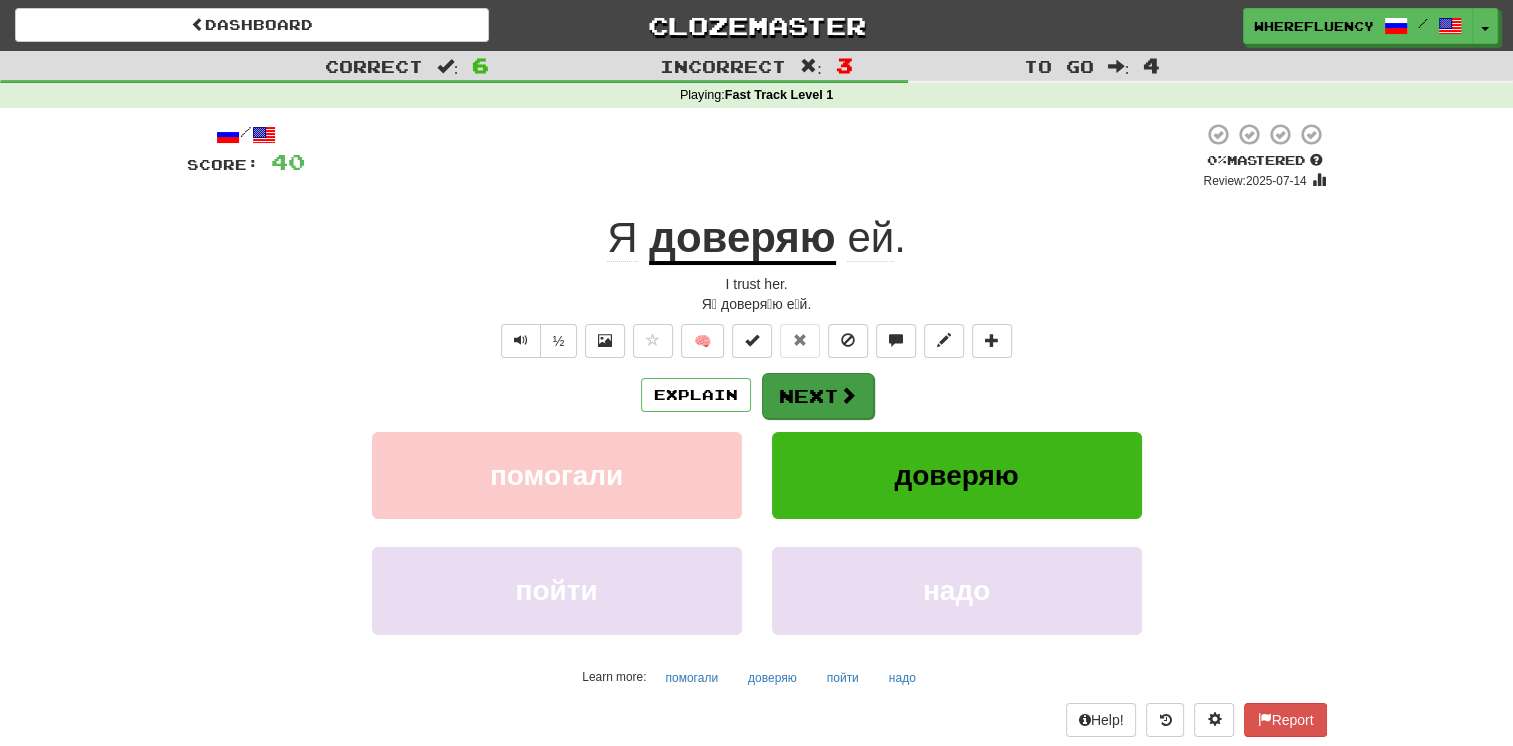 click on "Explain Next помогали доверяю пойти надо Learn more: помогали доверяю пойти надо" at bounding box center (757, 532) 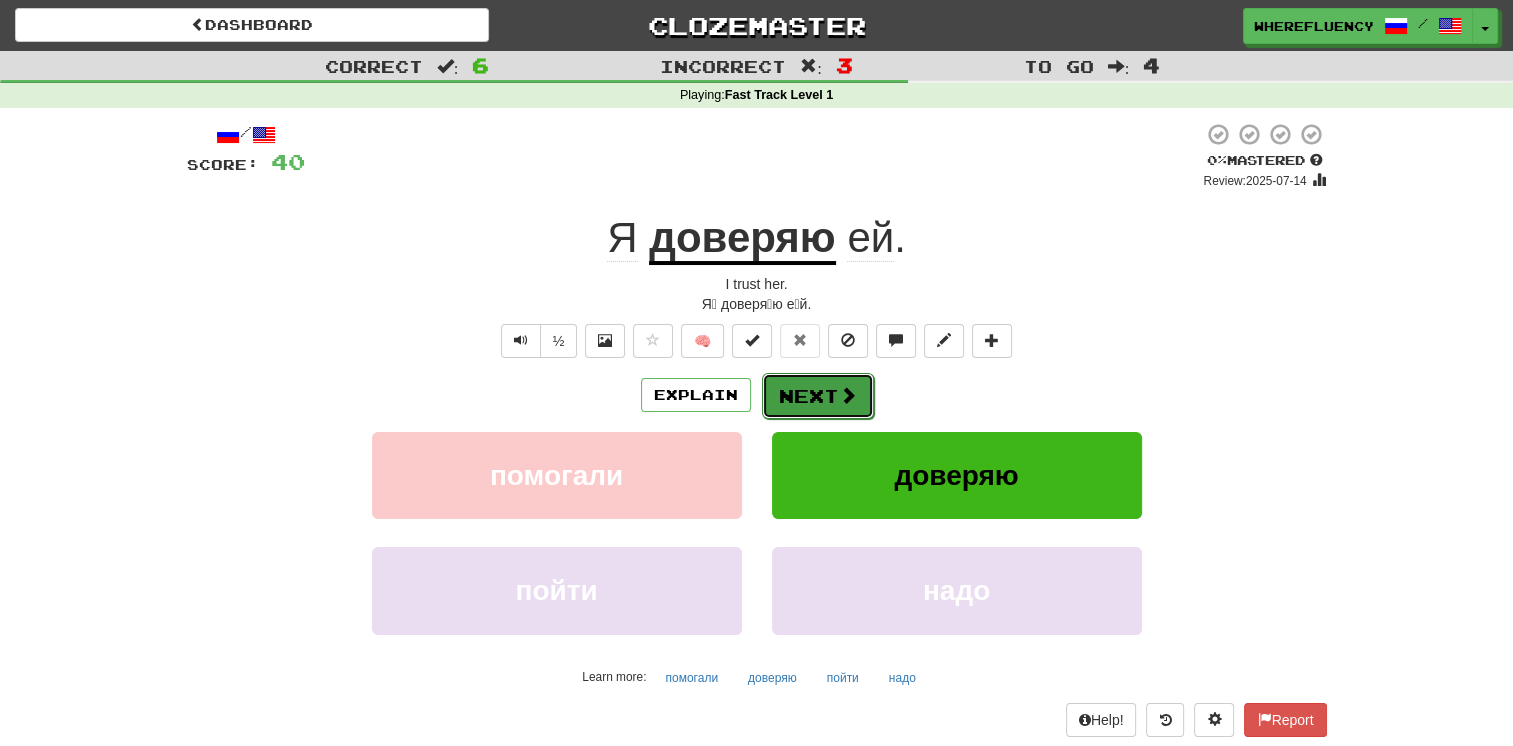 click on "Next" at bounding box center (818, 396) 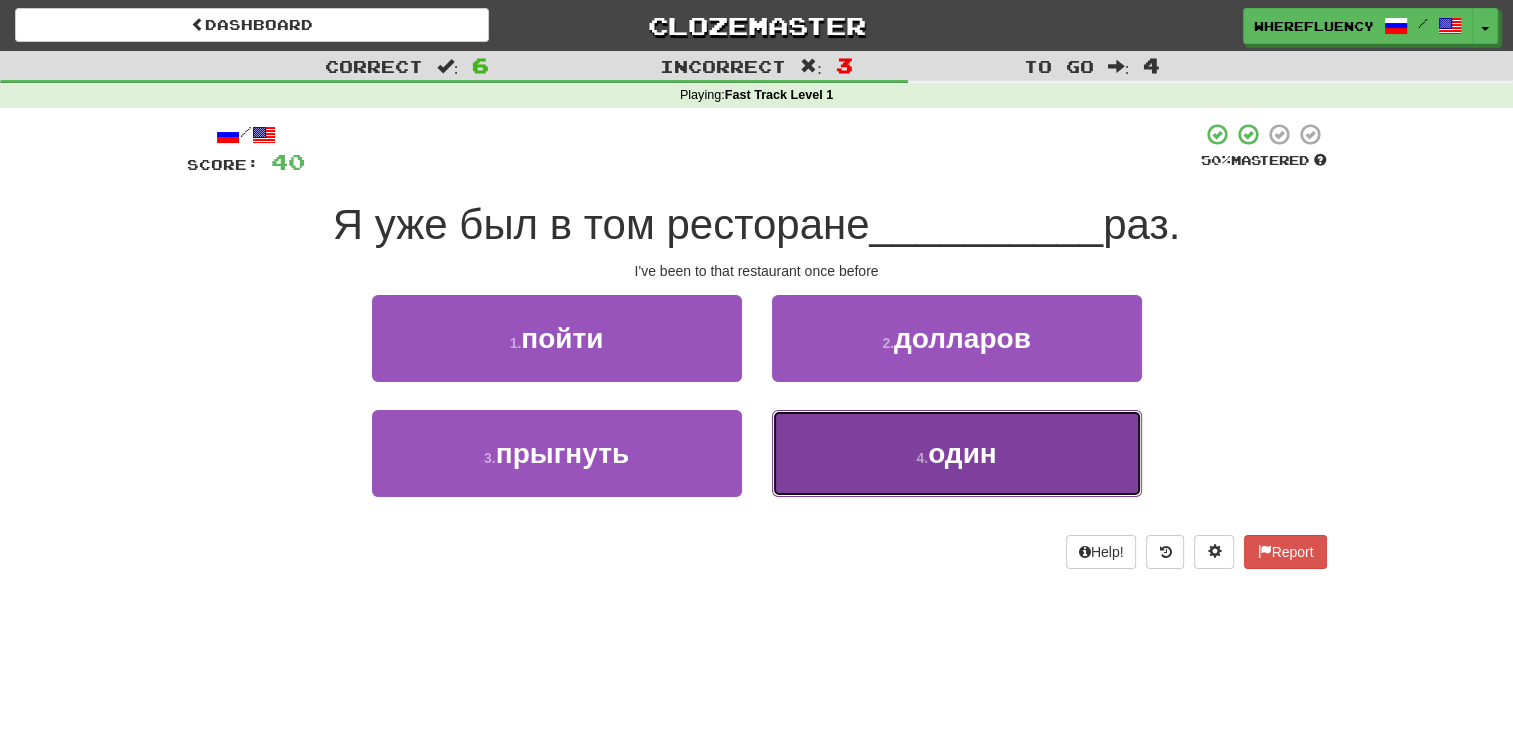 click on "4 .  один" at bounding box center (957, 453) 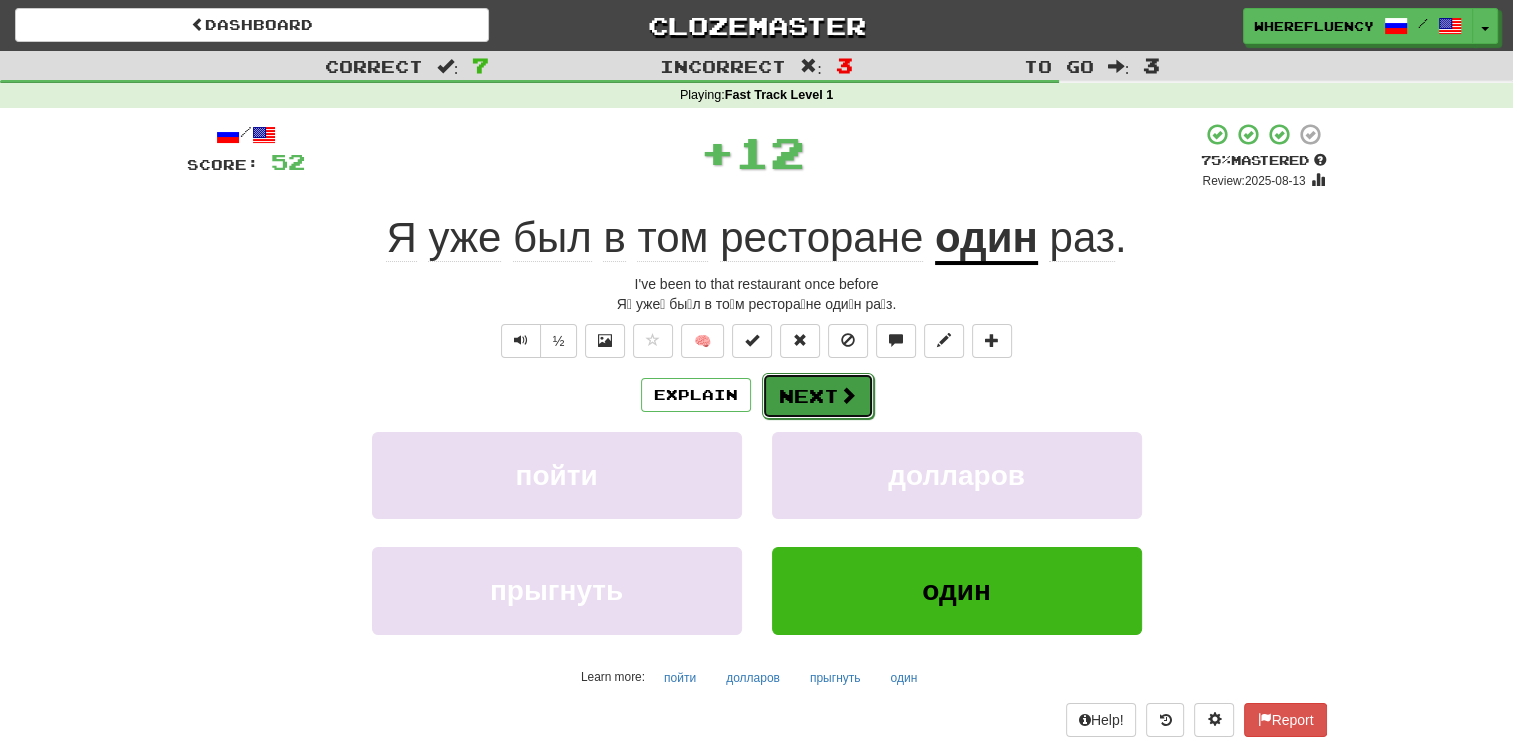 click on "Next" at bounding box center (818, 396) 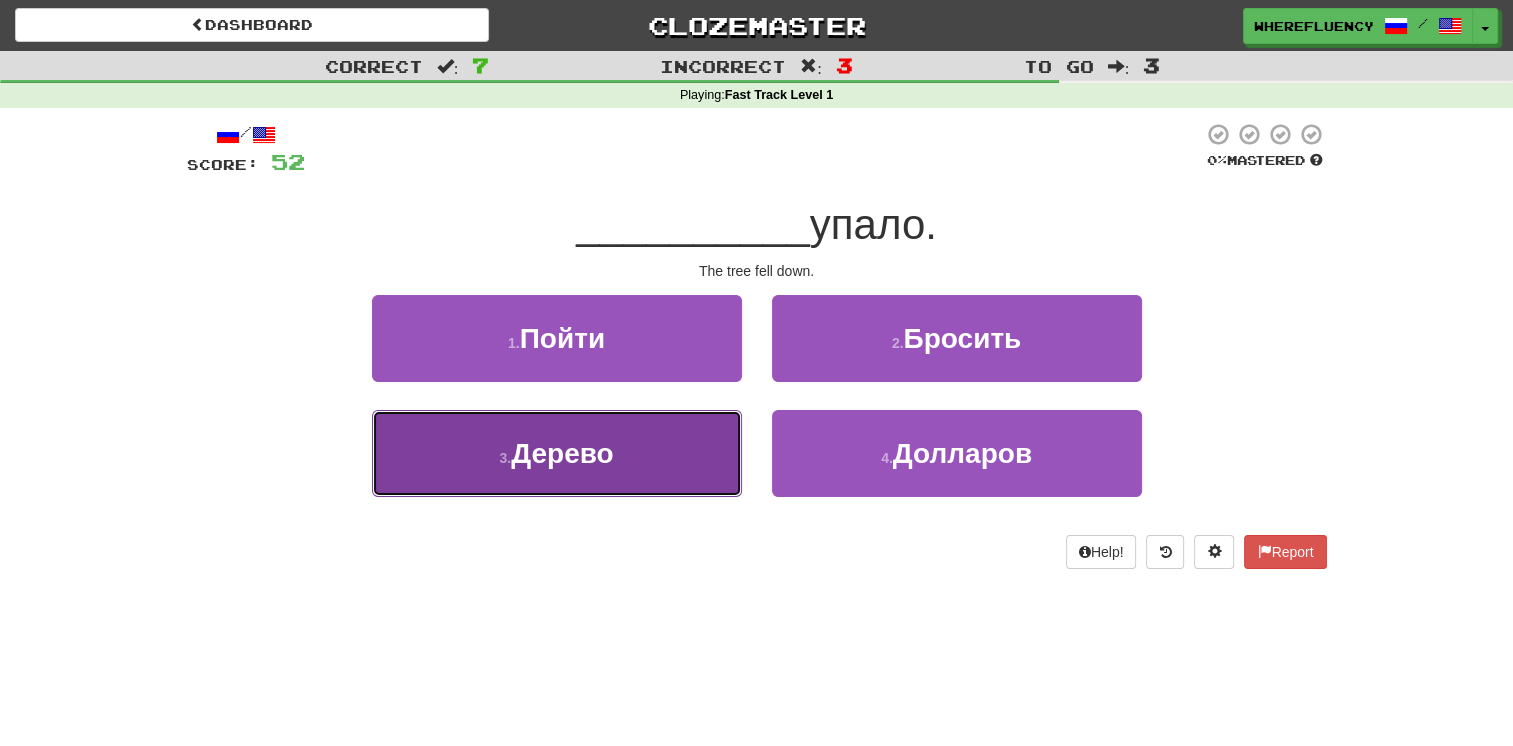 click on "3 . Дерево" at bounding box center [557, 453] 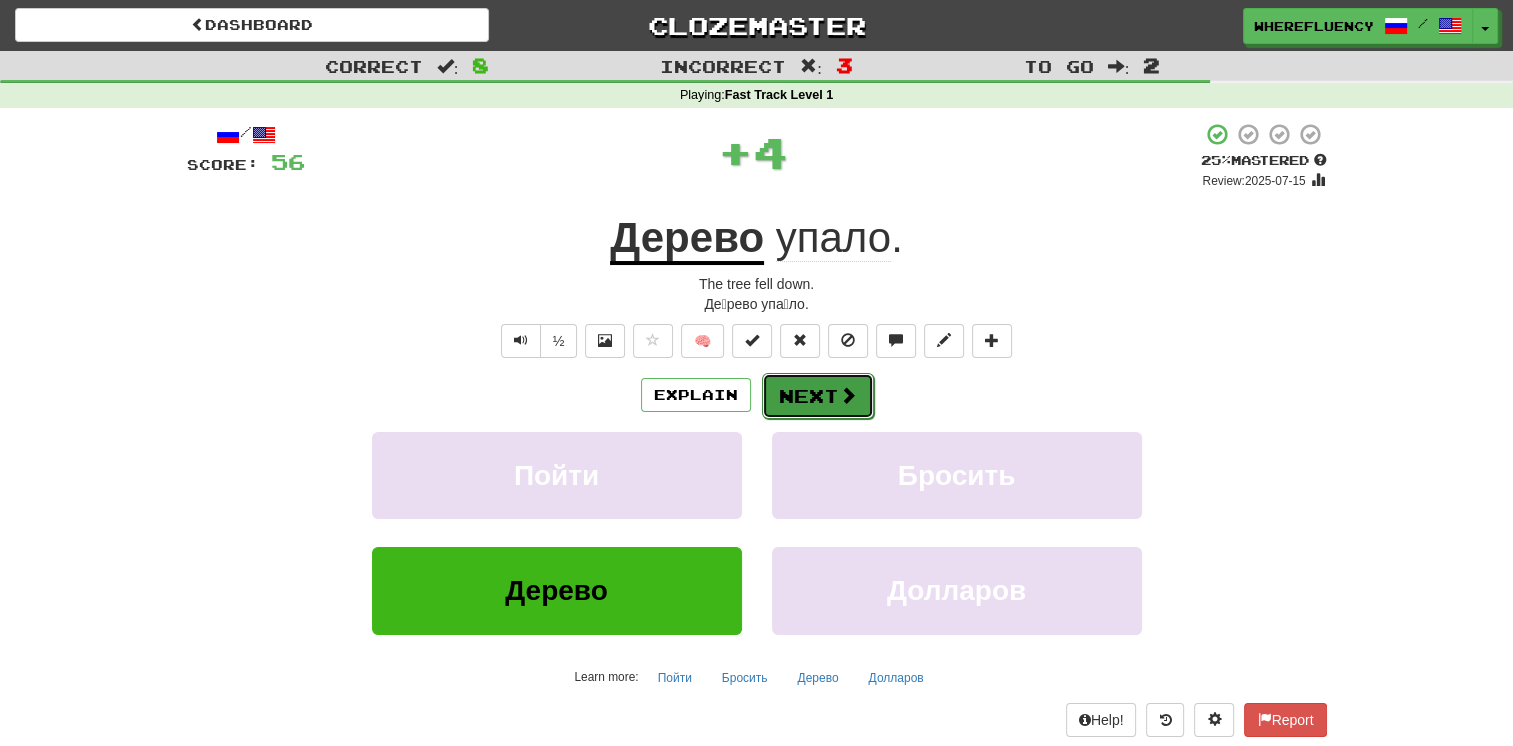 click on "Next" at bounding box center [818, 396] 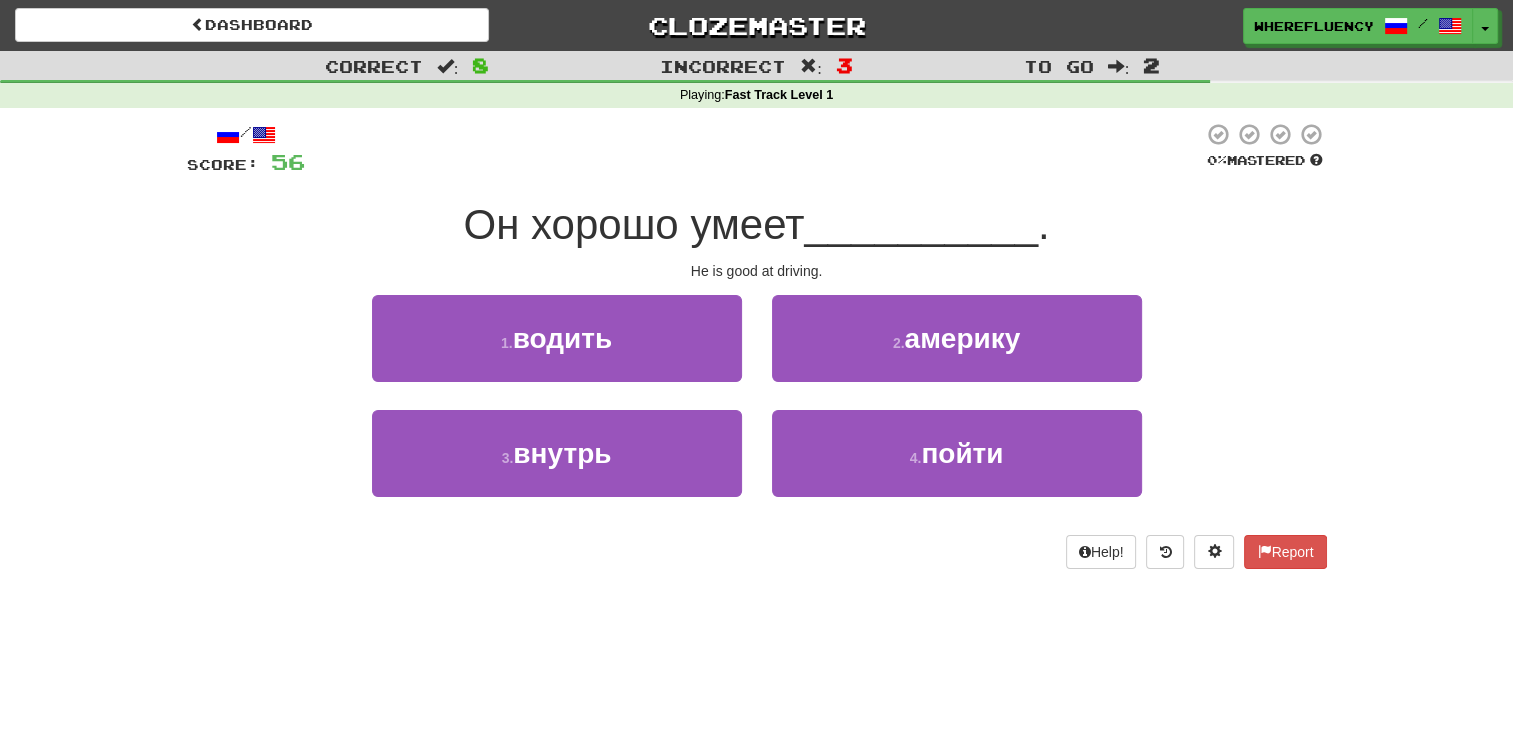 click on "1 . водить" at bounding box center (557, 352) 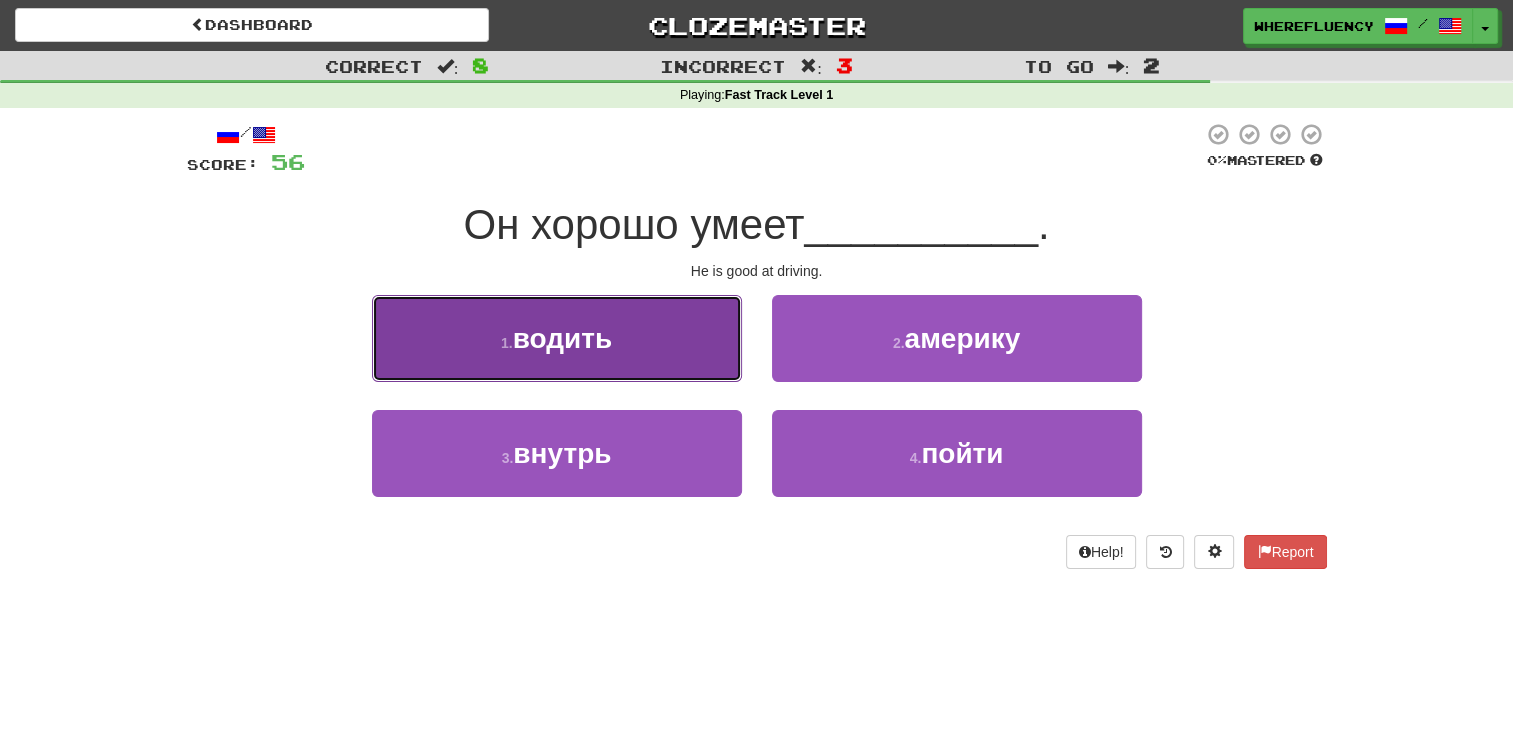 click on "1 . водить" at bounding box center (557, 338) 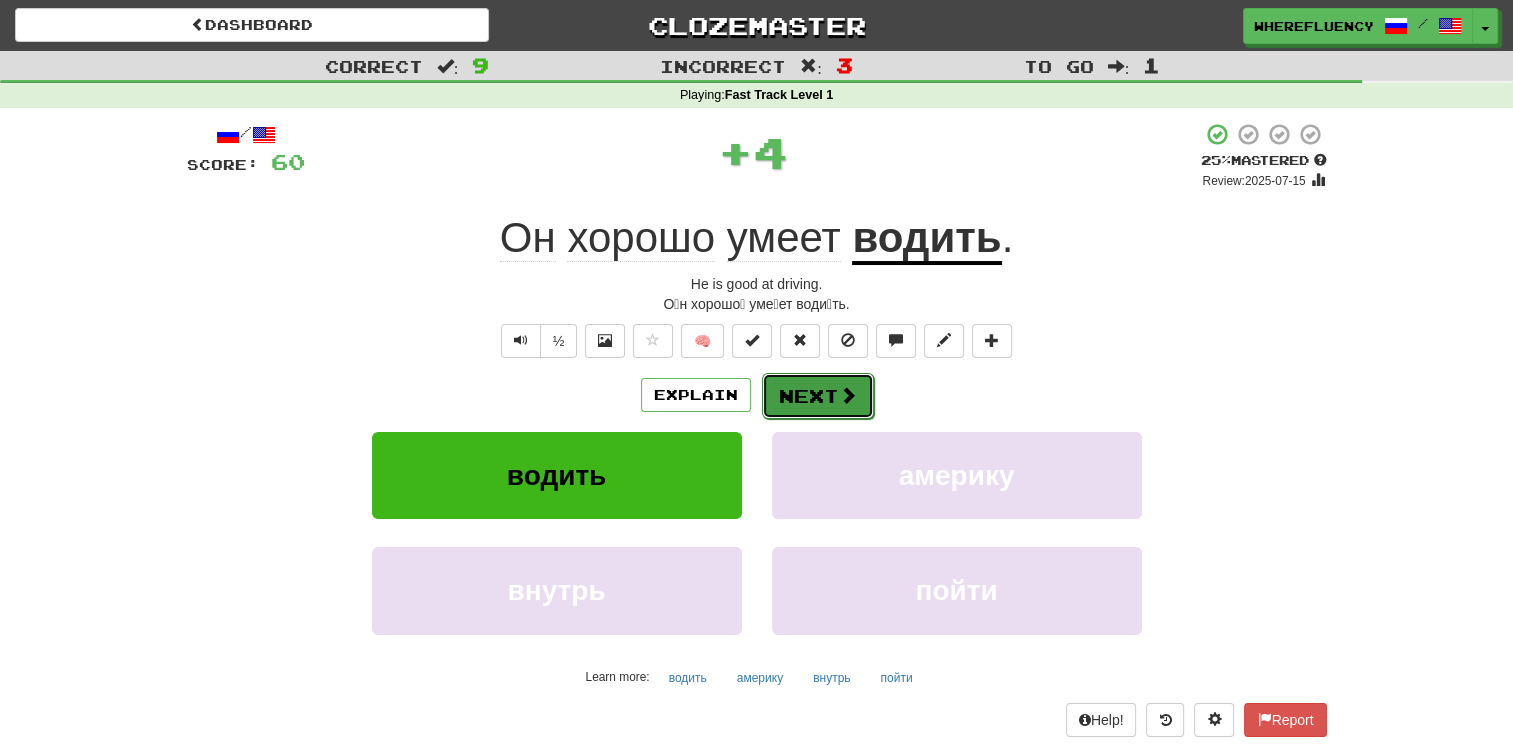 click on "Next" at bounding box center [818, 396] 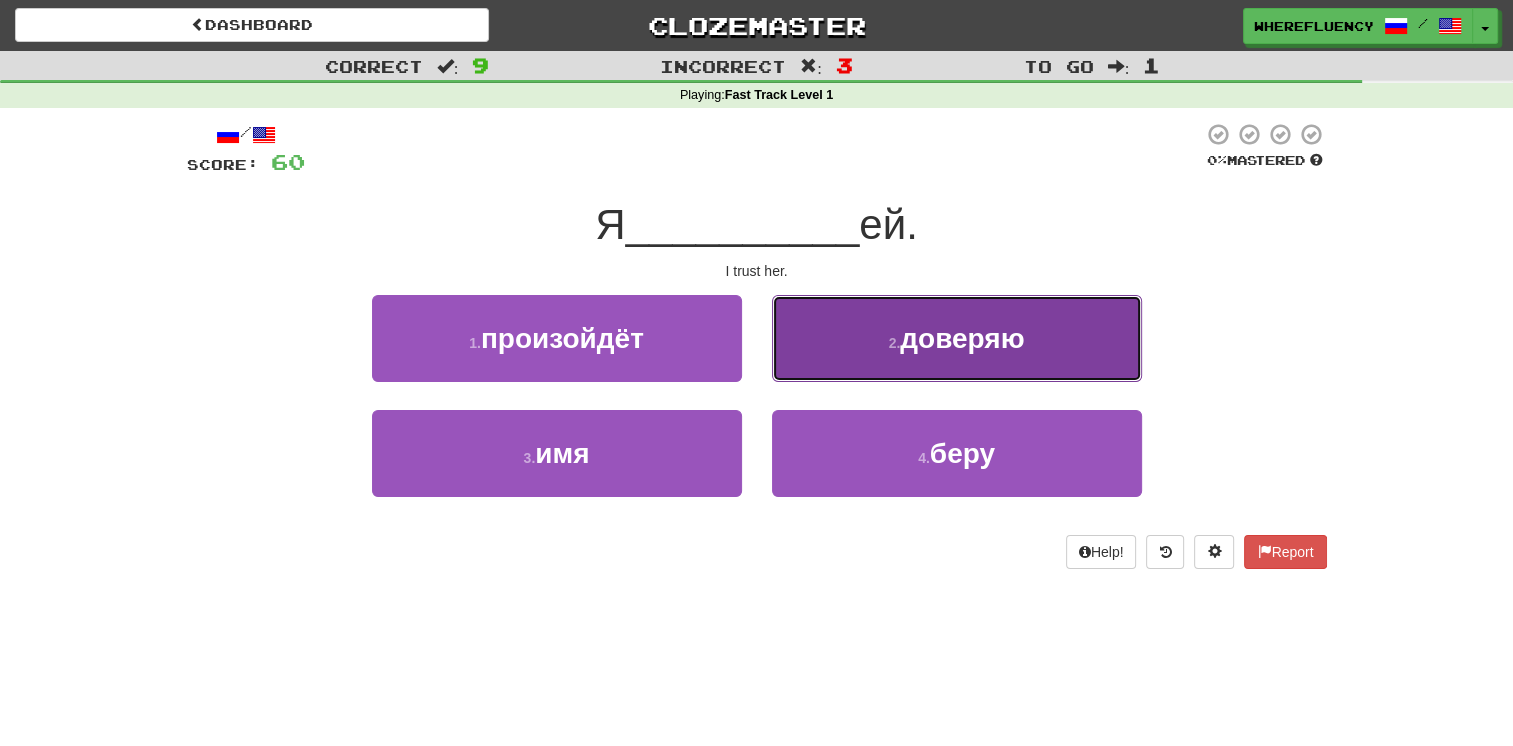 click on "2 .  доверяю" at bounding box center (957, 338) 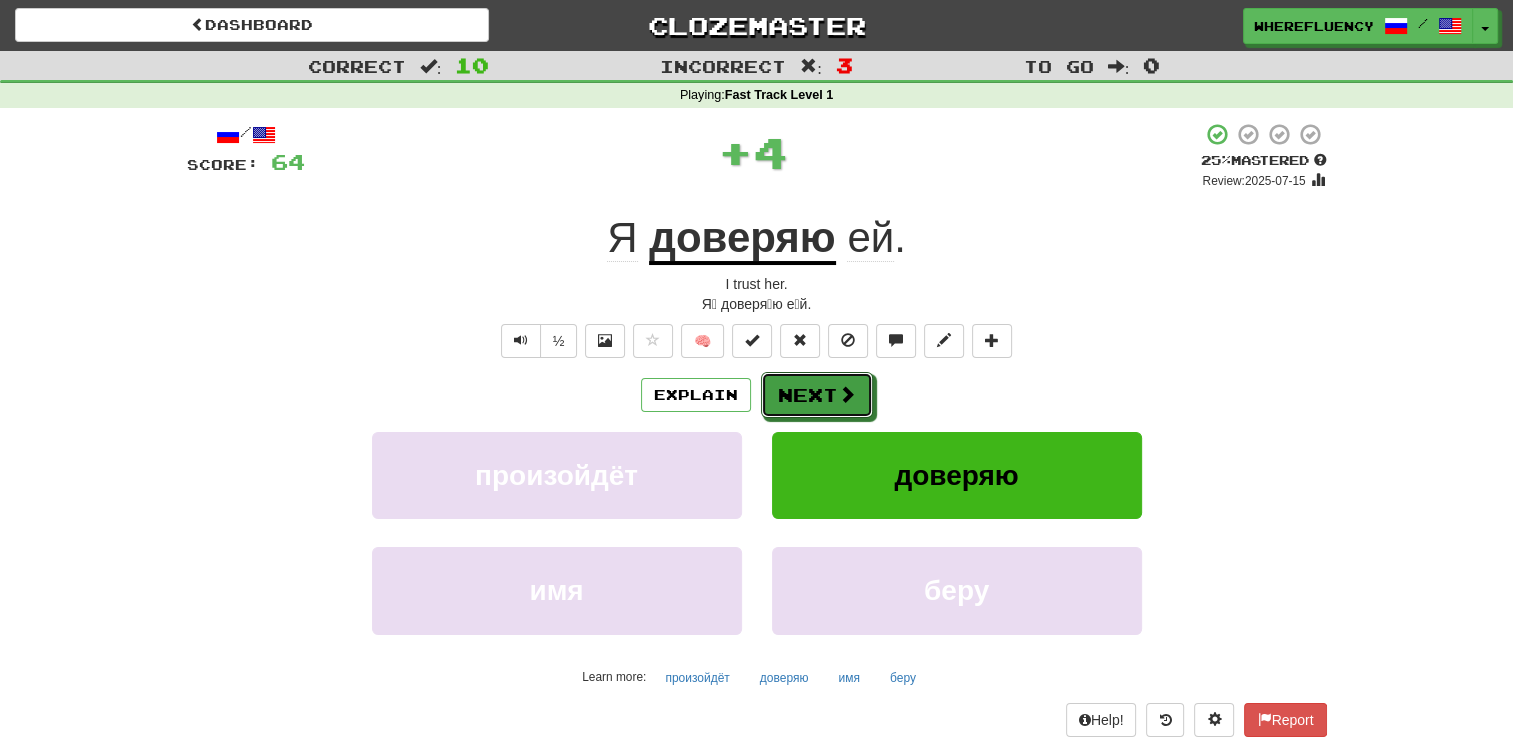 click on "Next" at bounding box center (817, 395) 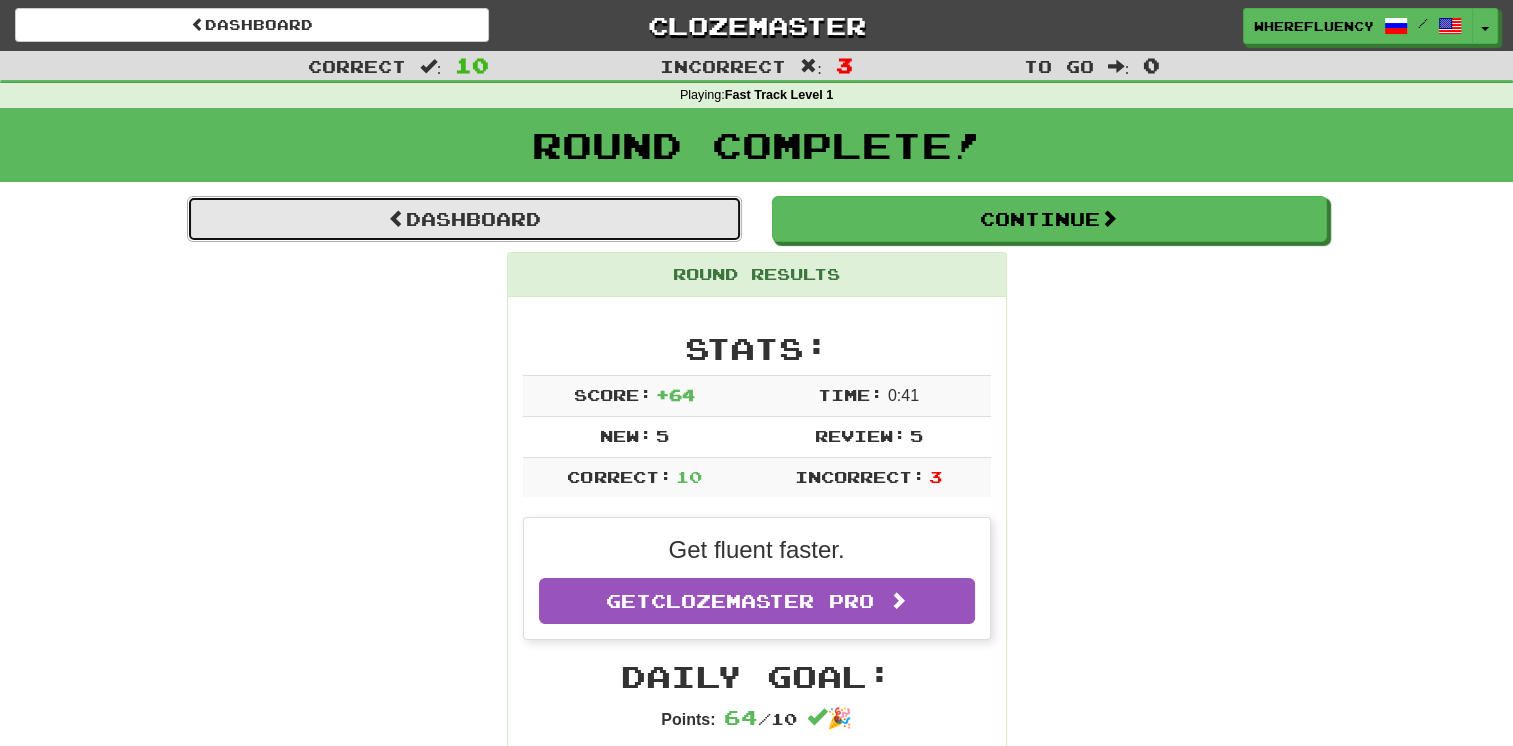 click on "Dashboard" at bounding box center (464, 219) 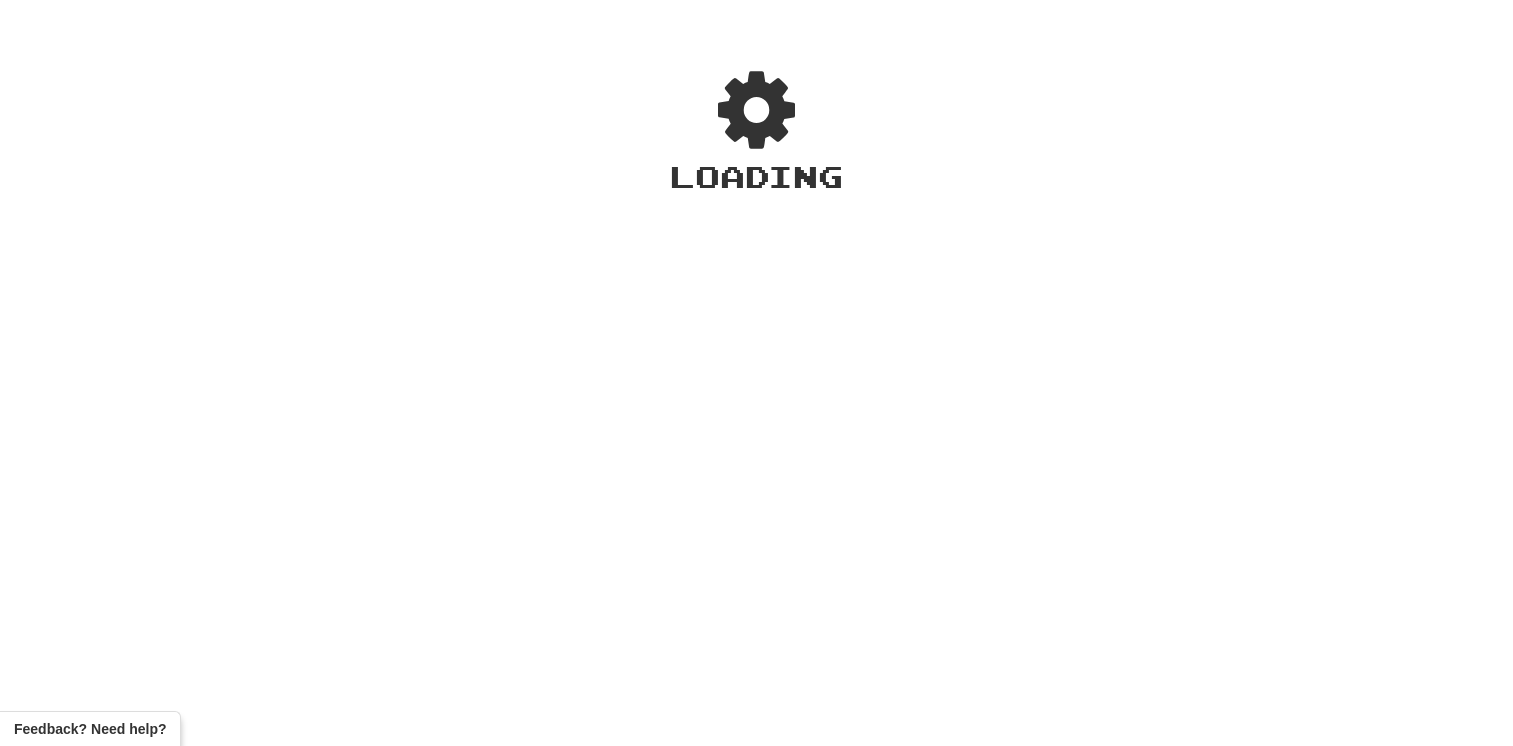 scroll, scrollTop: 0, scrollLeft: 0, axis: both 